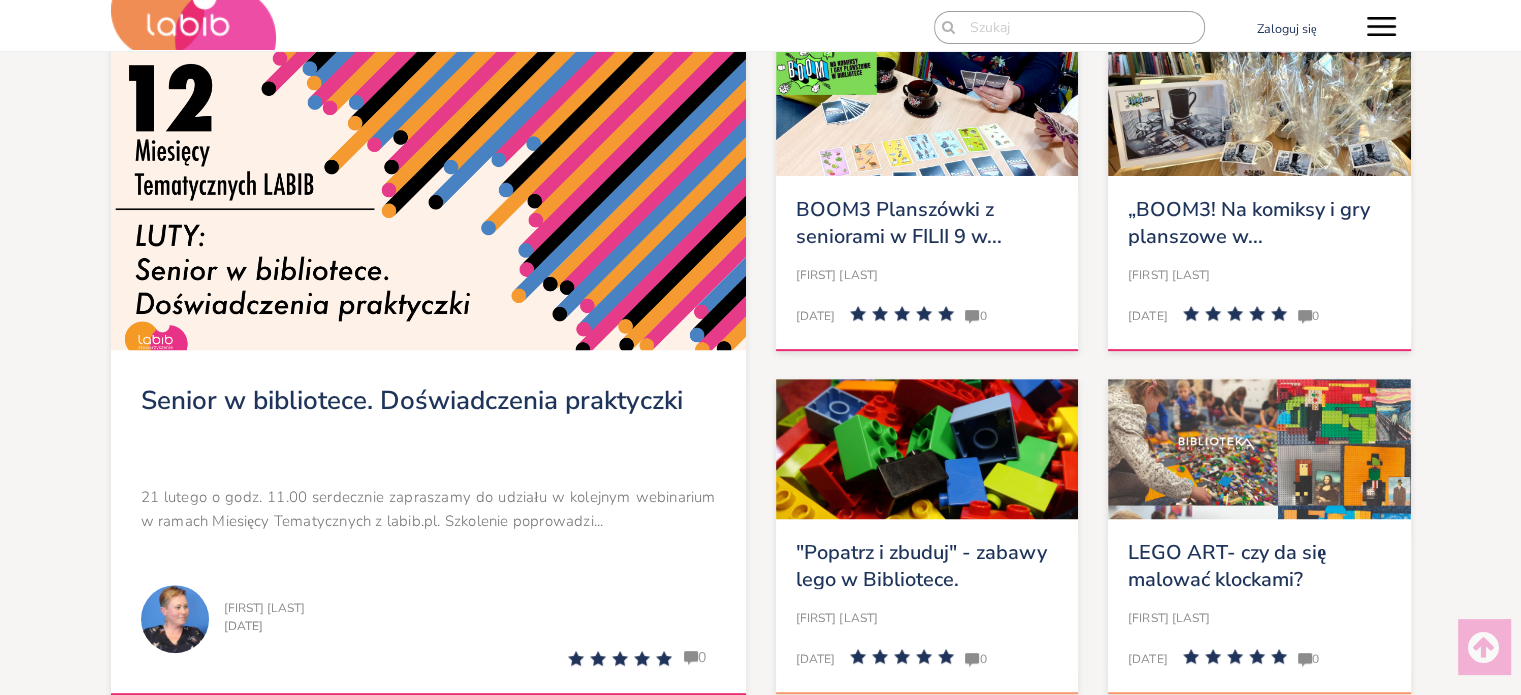 scroll, scrollTop: 675, scrollLeft: 0, axis: vertical 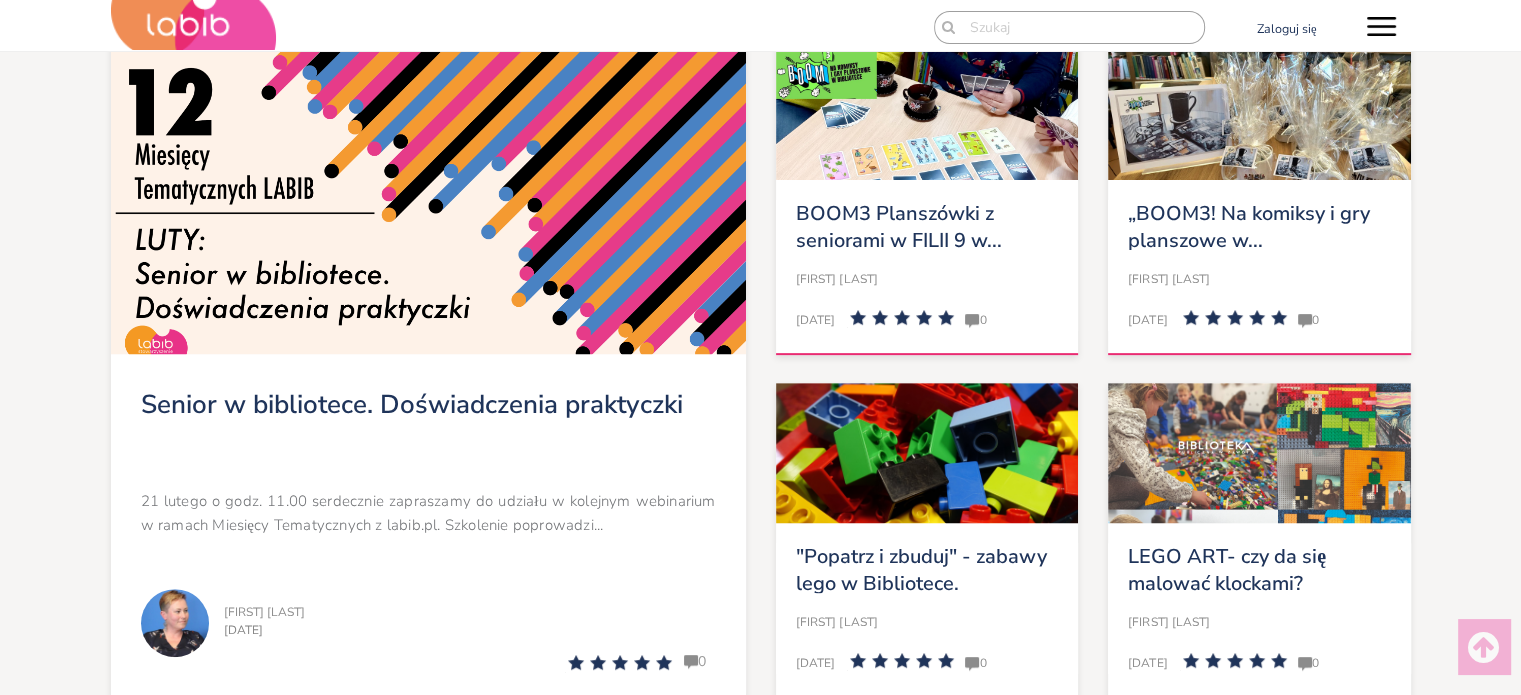 click at bounding box center (1381, 26) 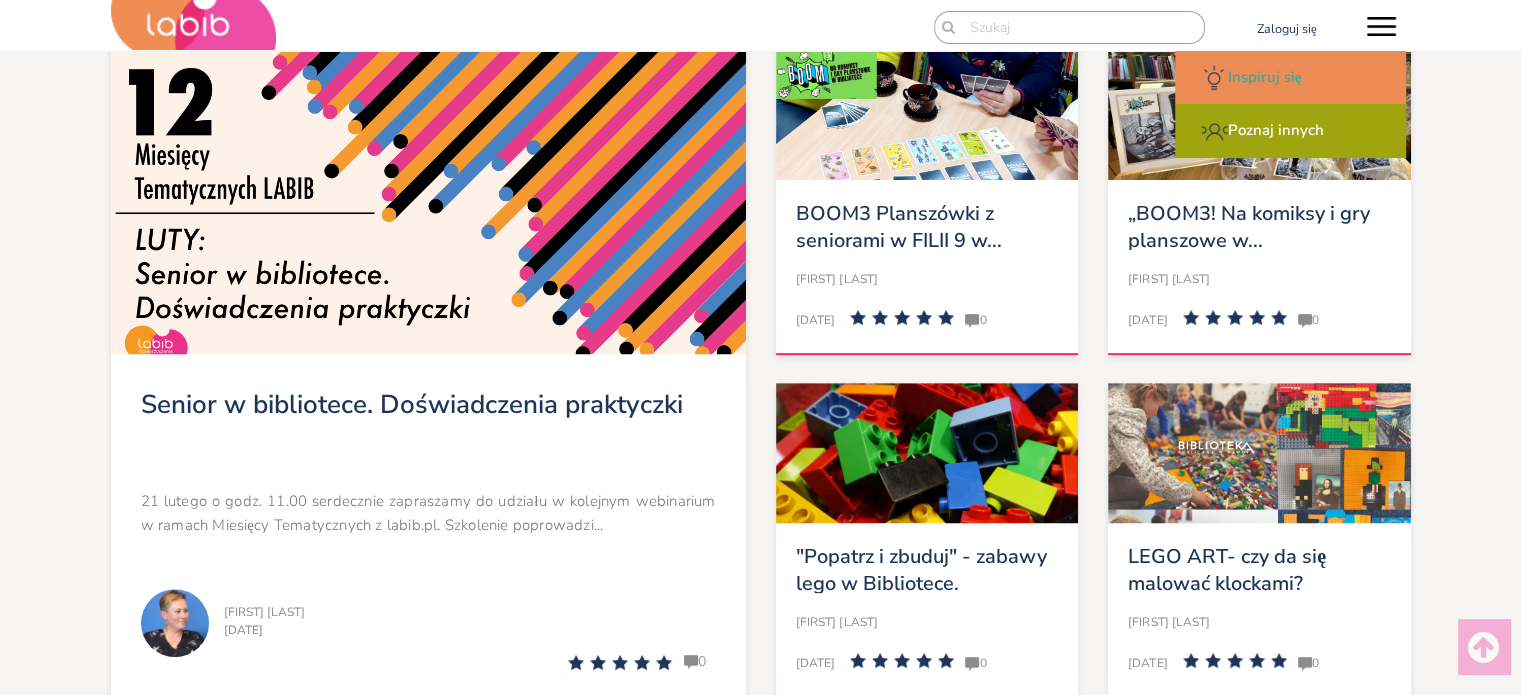 click on "Inspiruj się" at bounding box center [1290, 78] 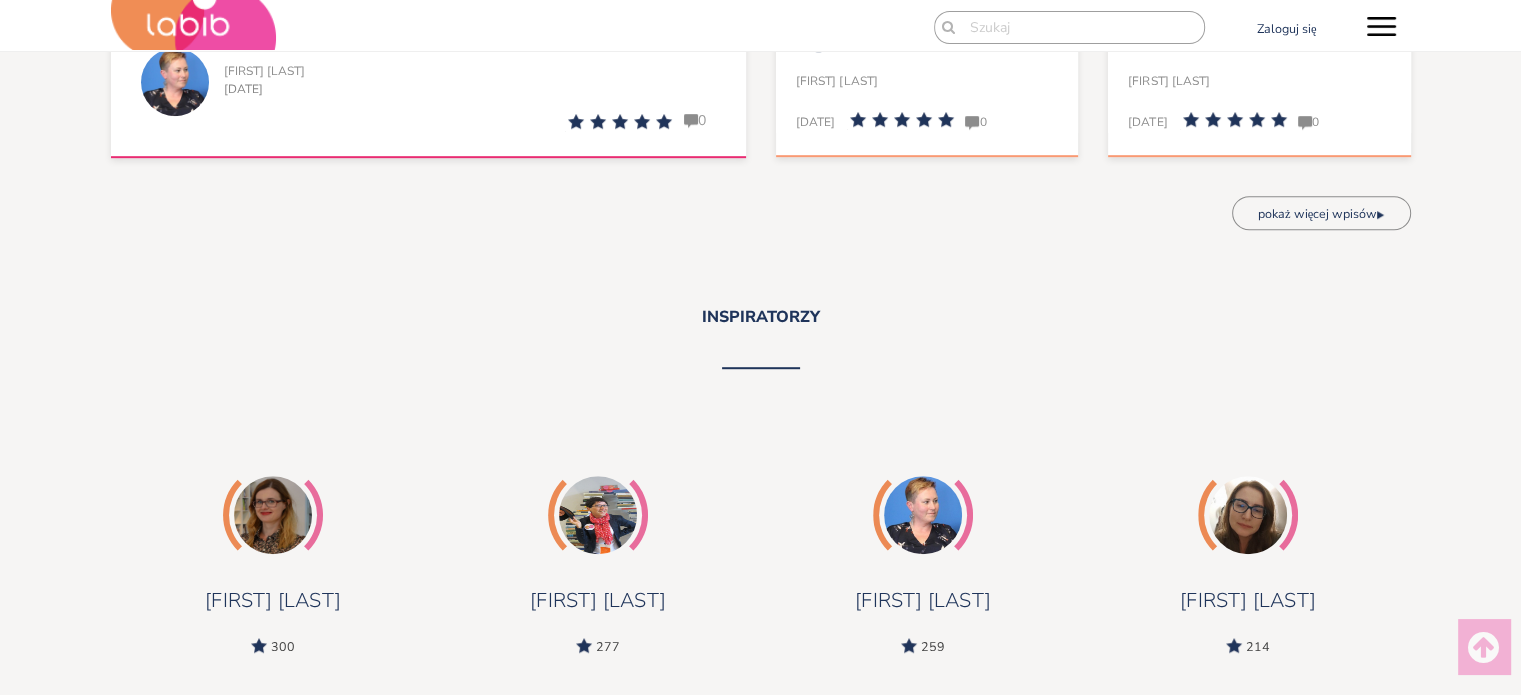 scroll, scrollTop: 1189, scrollLeft: 0, axis: vertical 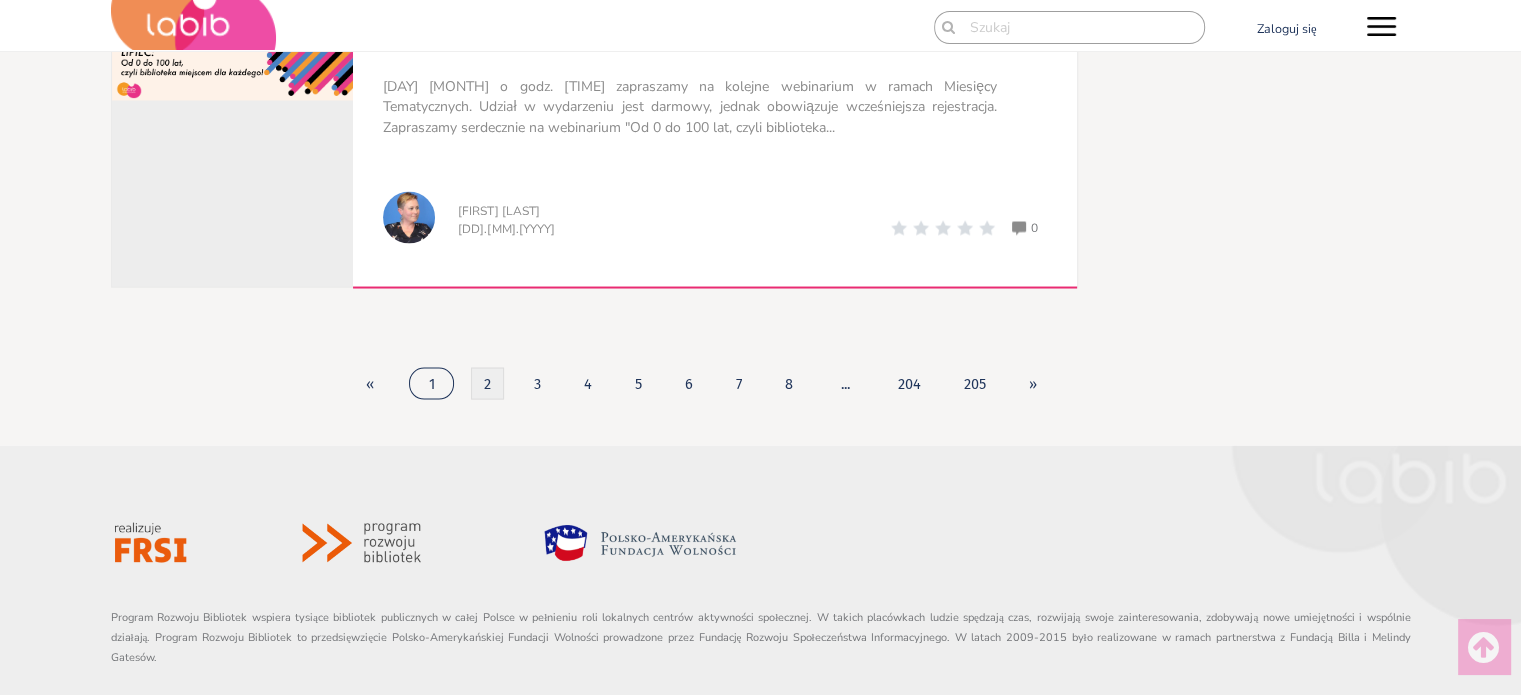 click on "2" at bounding box center (487, 383) 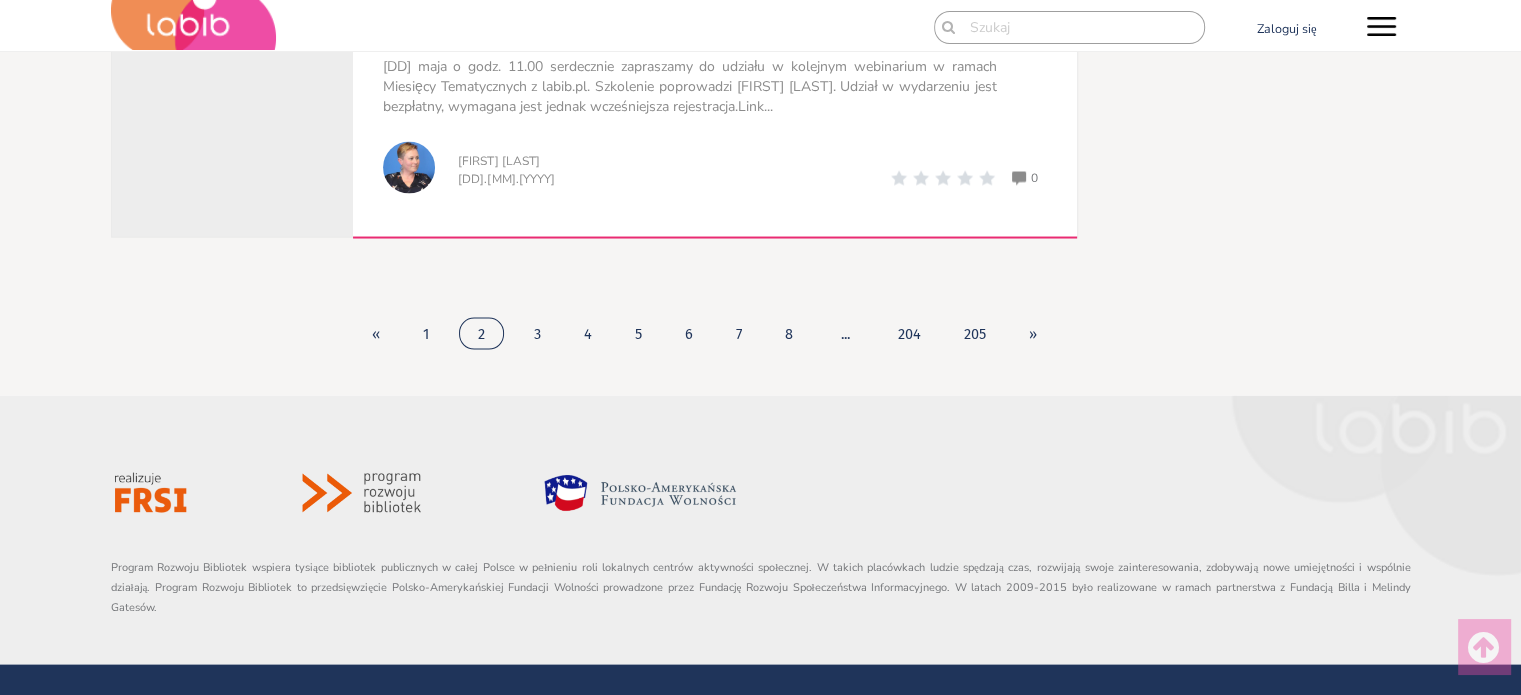 scroll, scrollTop: 3818, scrollLeft: 0, axis: vertical 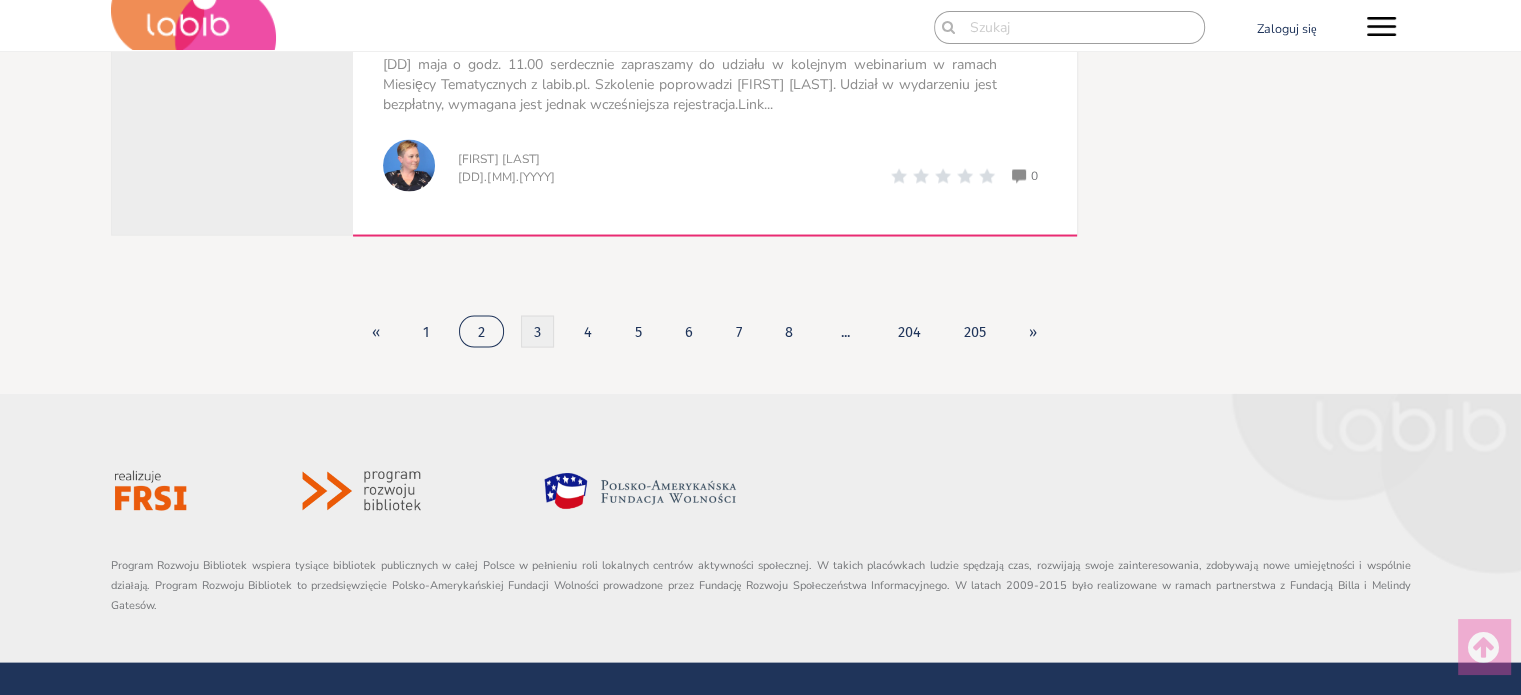 click on "3" at bounding box center [537, 332] 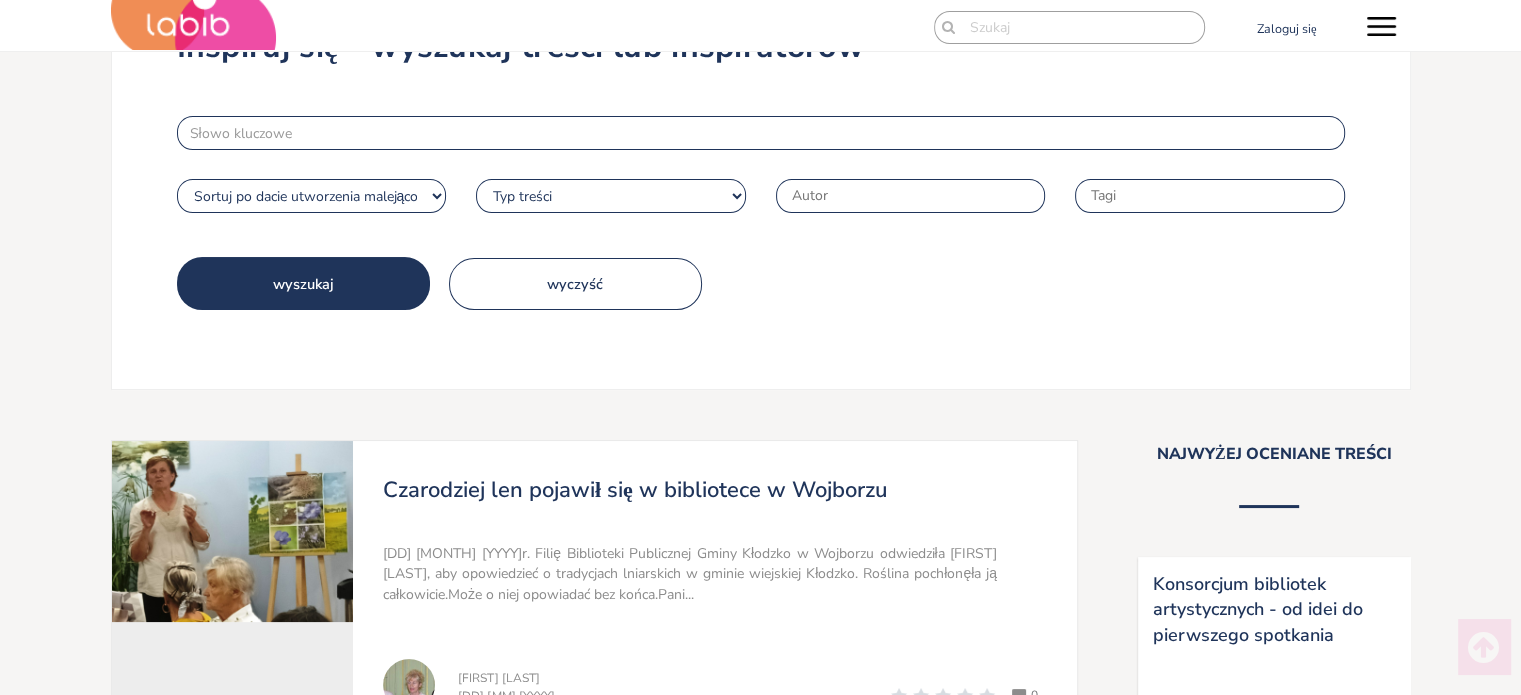 scroll, scrollTop: 0, scrollLeft: 0, axis: both 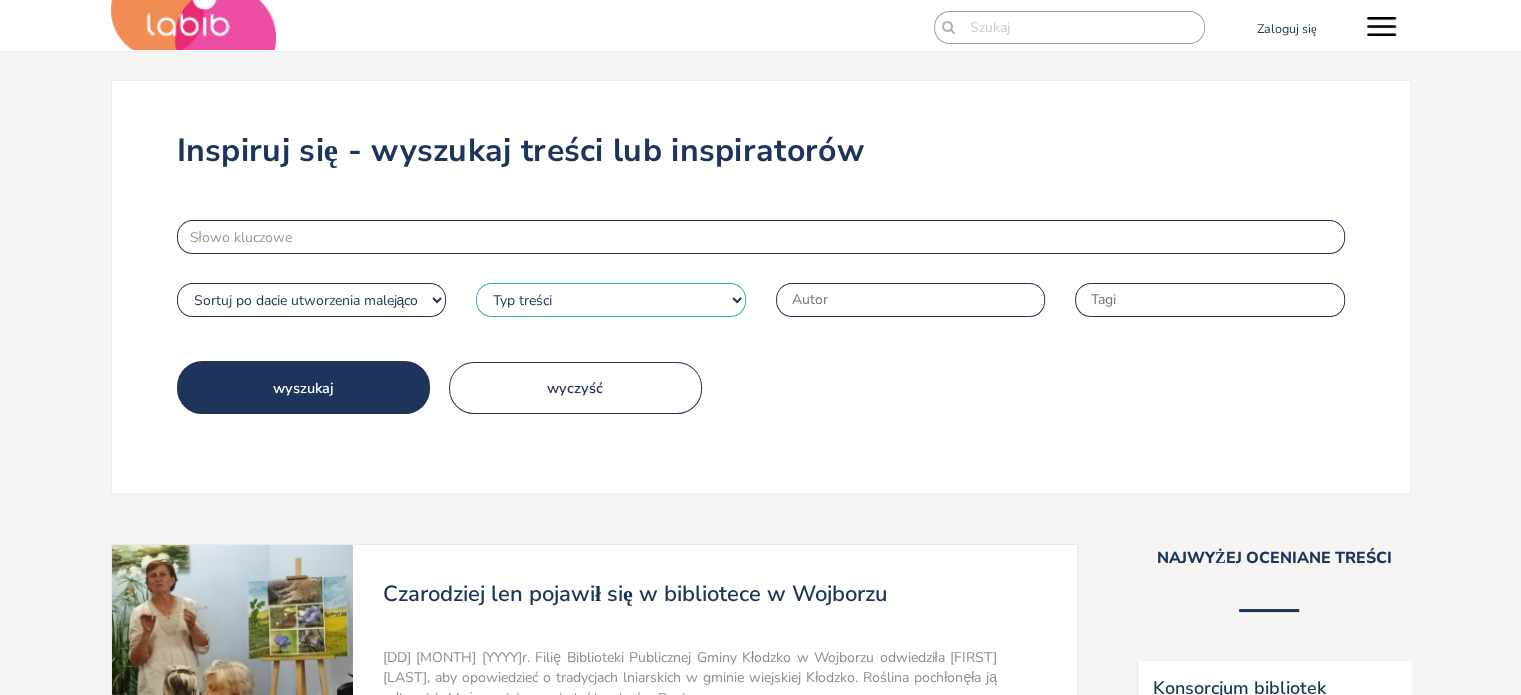 click on "Typ treści
Sceariusz
Artykuł" at bounding box center (611, 300) 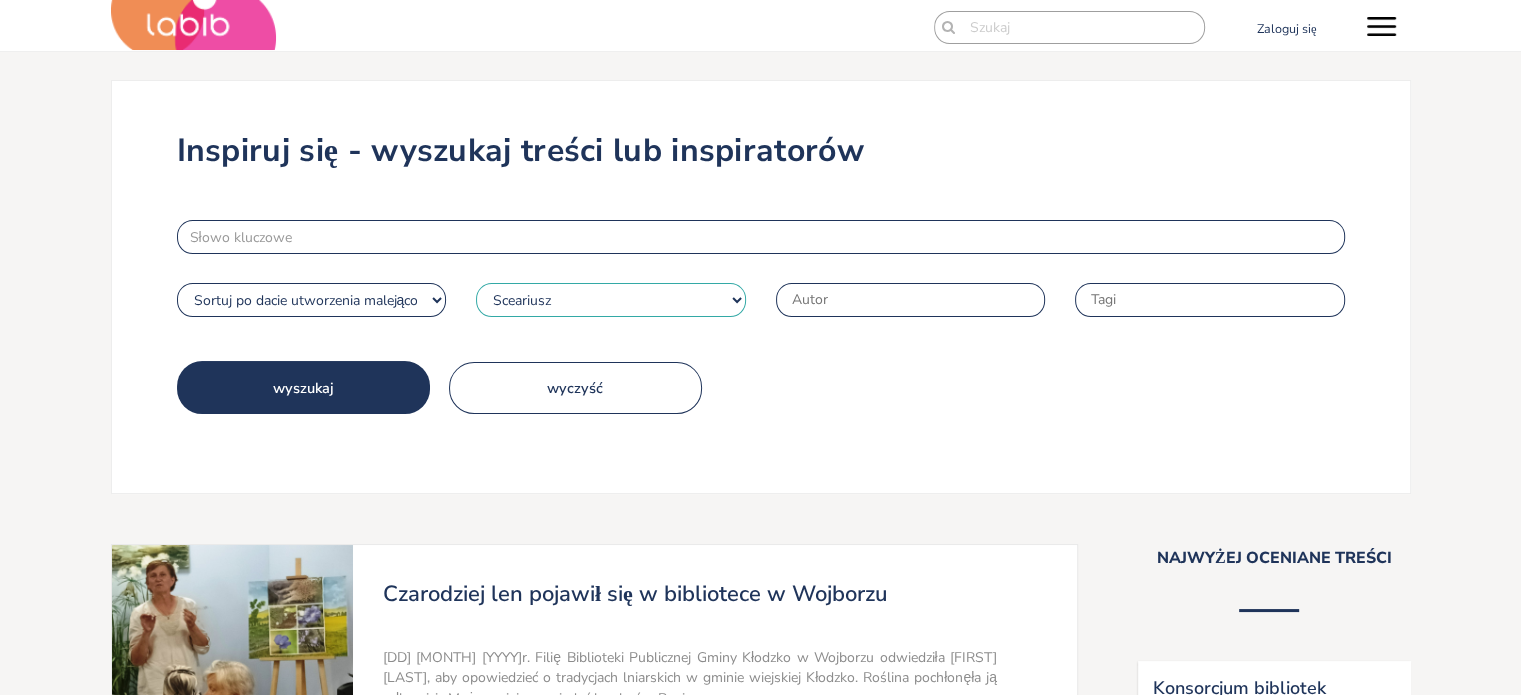 click on "Typ treści
Sceariusz
Artykuł" at bounding box center (611, 300) 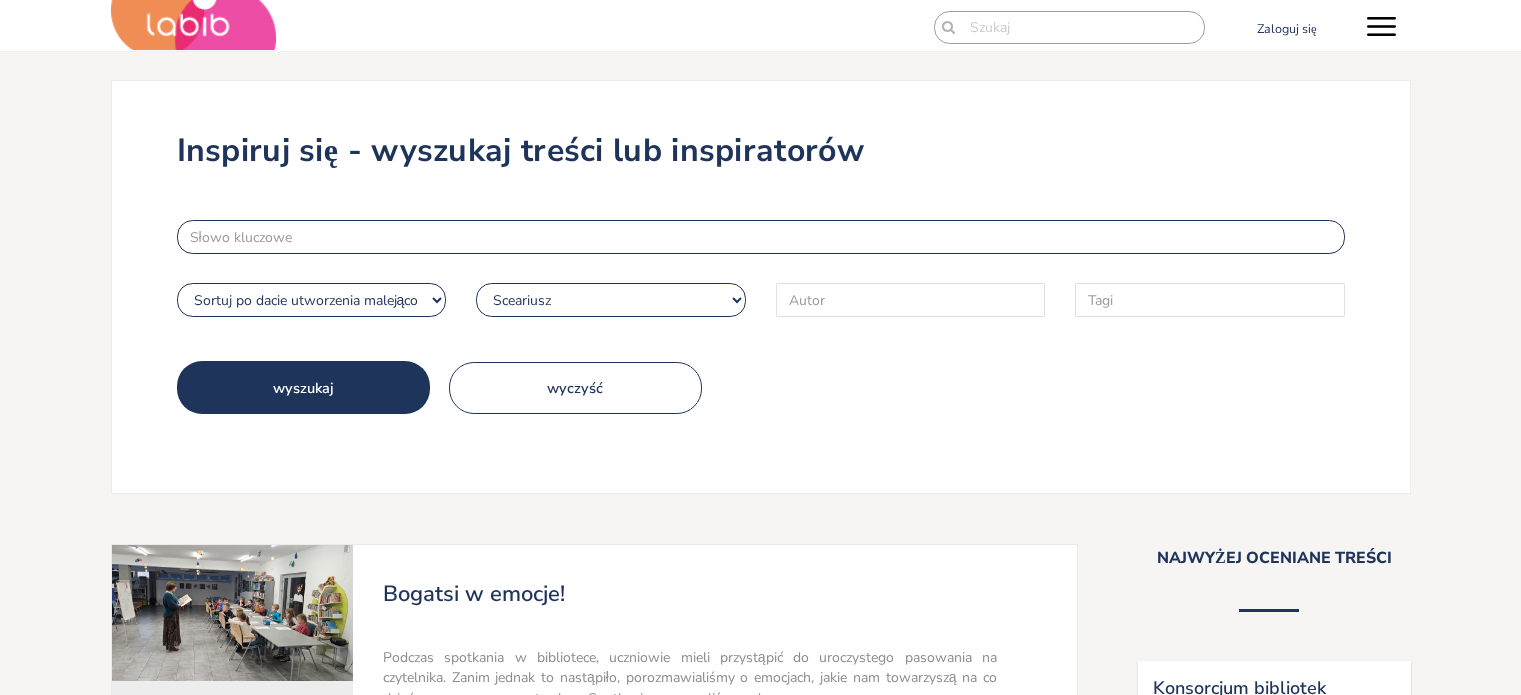 scroll, scrollTop: 0, scrollLeft: 0, axis: both 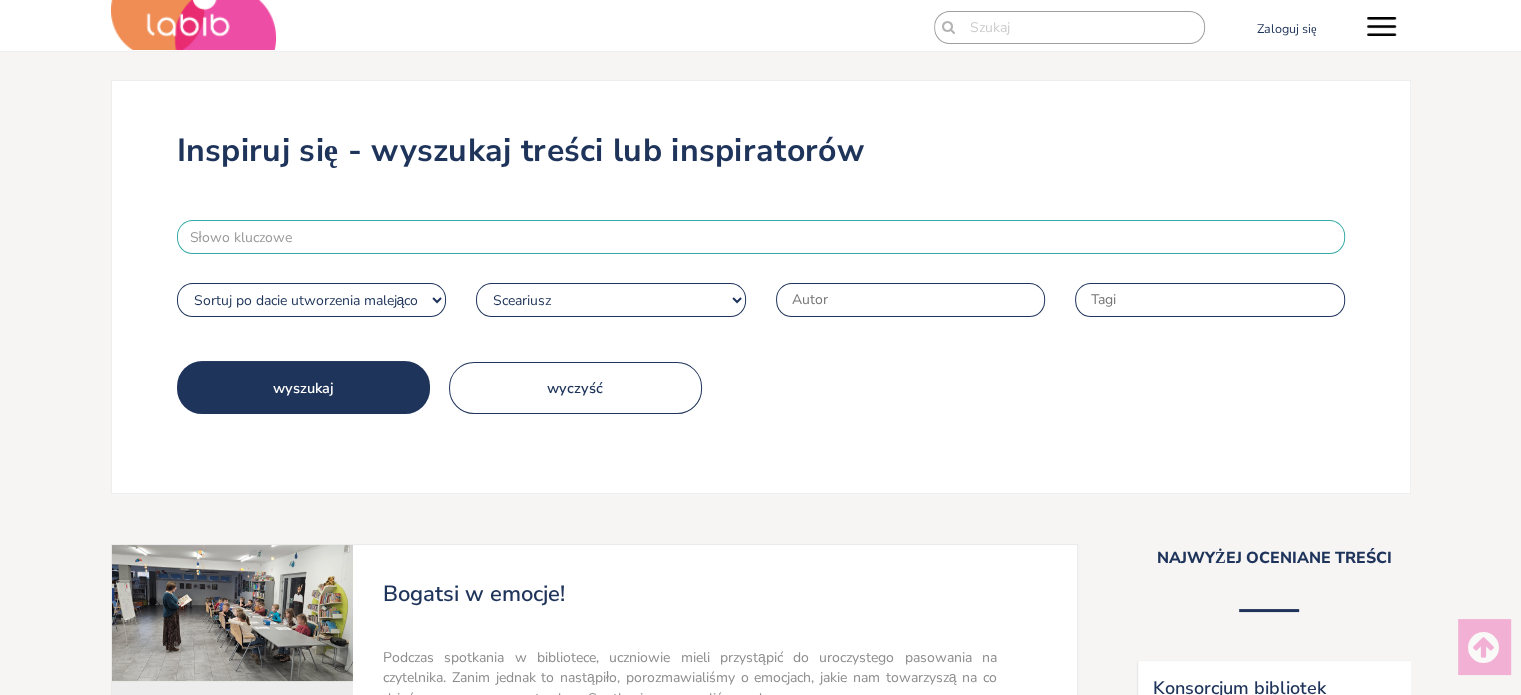 click at bounding box center [761, 237] 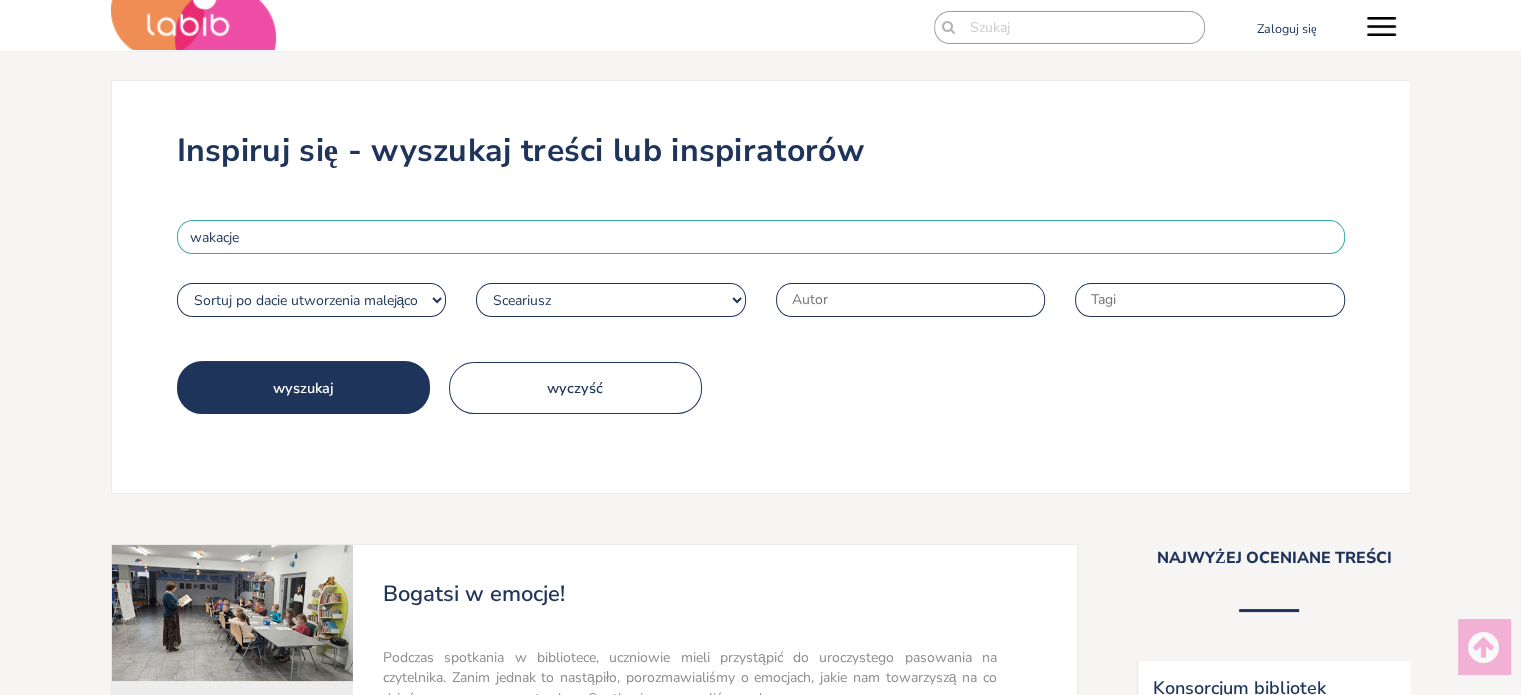 type on "wakacje" 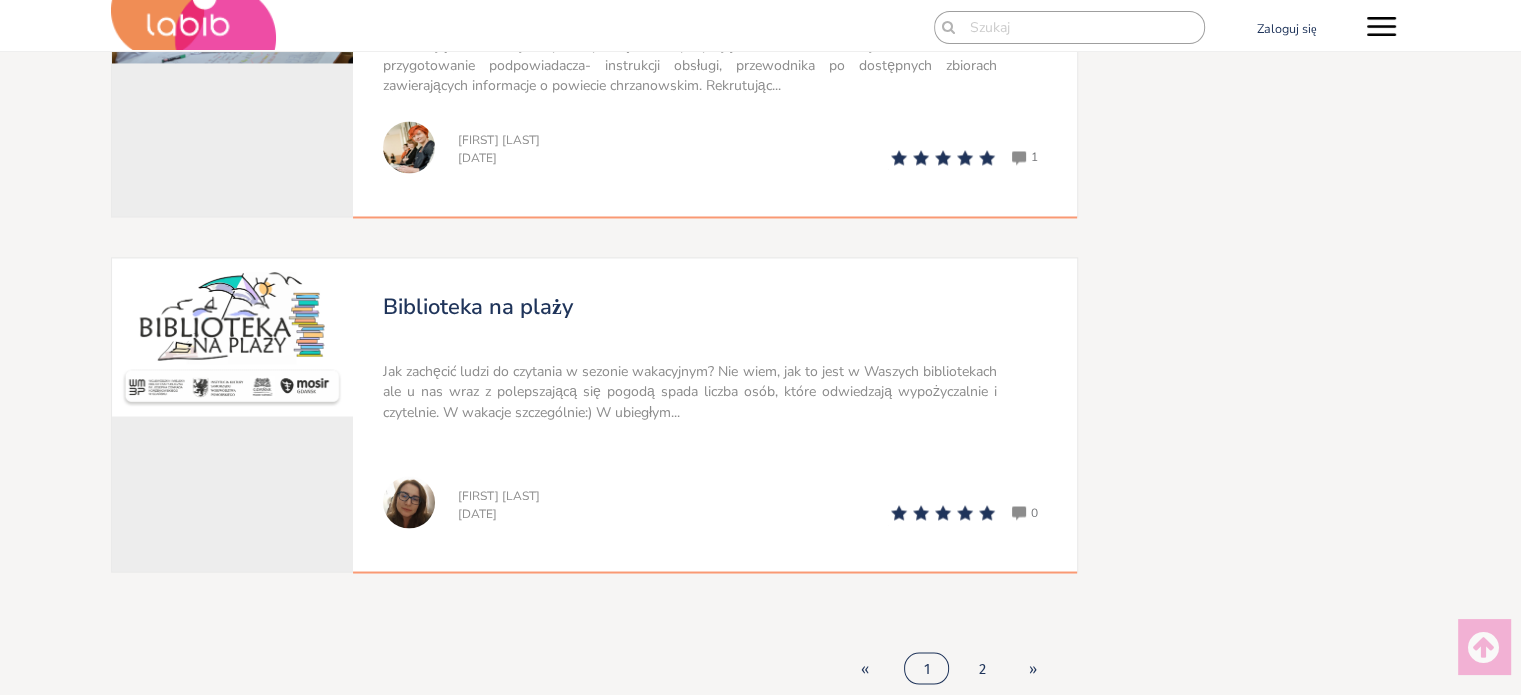 scroll, scrollTop: 3480, scrollLeft: 0, axis: vertical 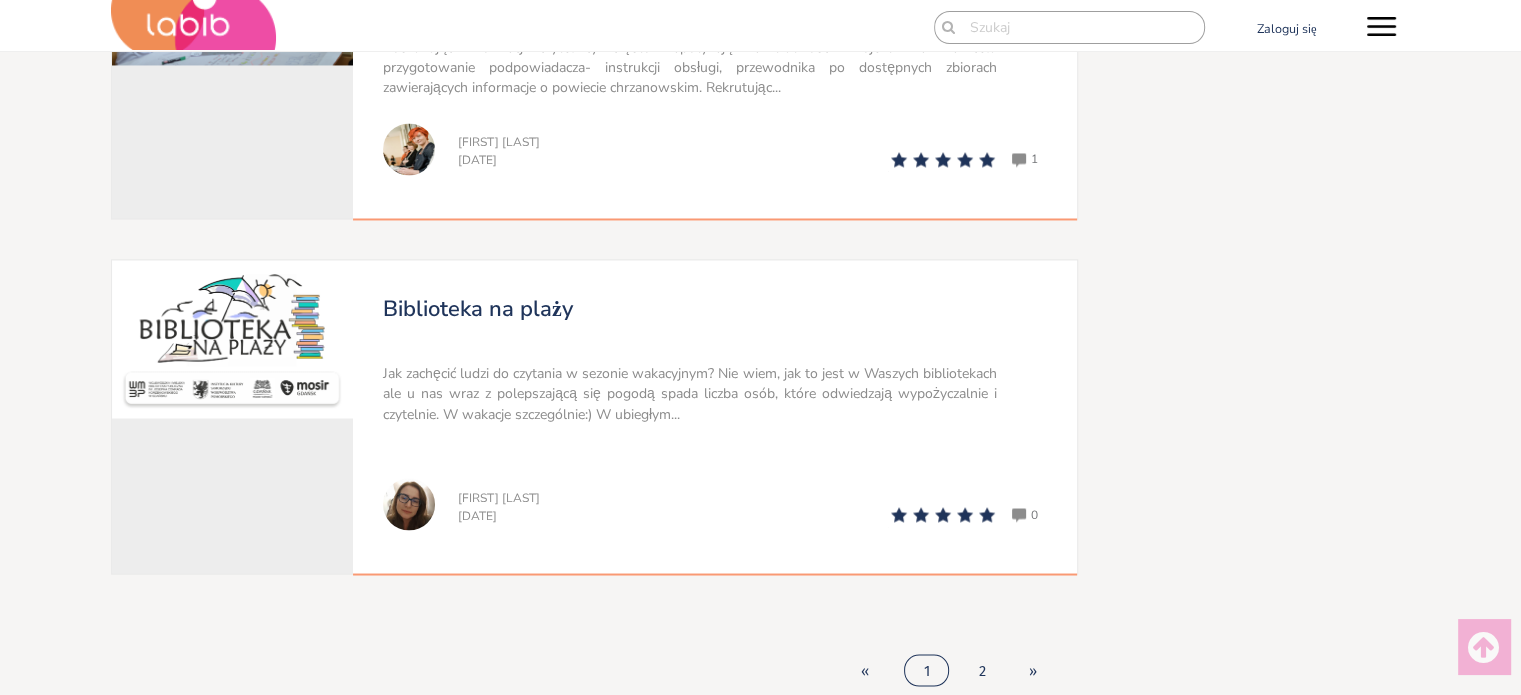 click on "Jak zachęcić ludzi do czytania w sezonie wakacyjnym? Nie wiem, jak to jest w Waszych bibliotekach ale u nas wraz z polepszającą się pogodą spada liczba osób, które odwiedzają wypożyczalnie i czytelnie. W wakacje szczególnie:)
W ubiegłym..." at bounding box center [690, 393] 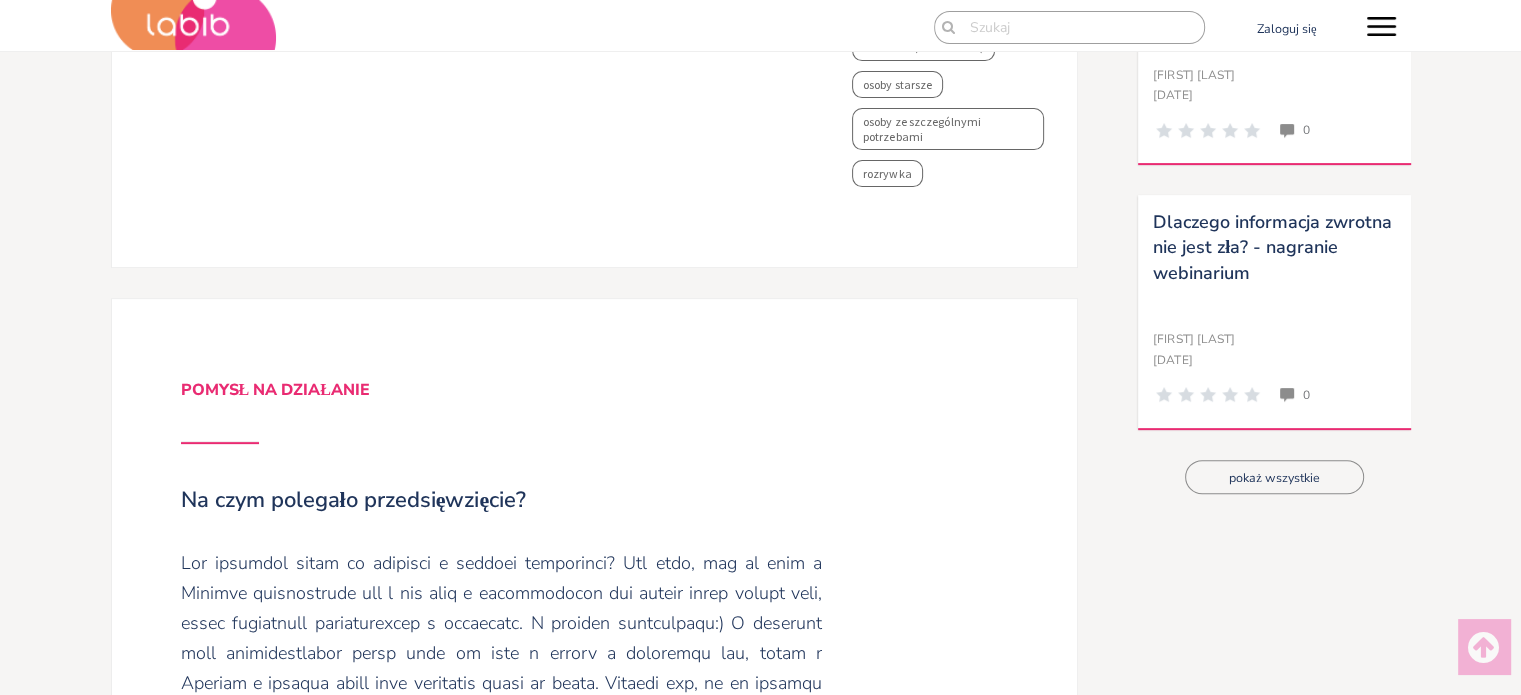 scroll, scrollTop: 504, scrollLeft: 0, axis: vertical 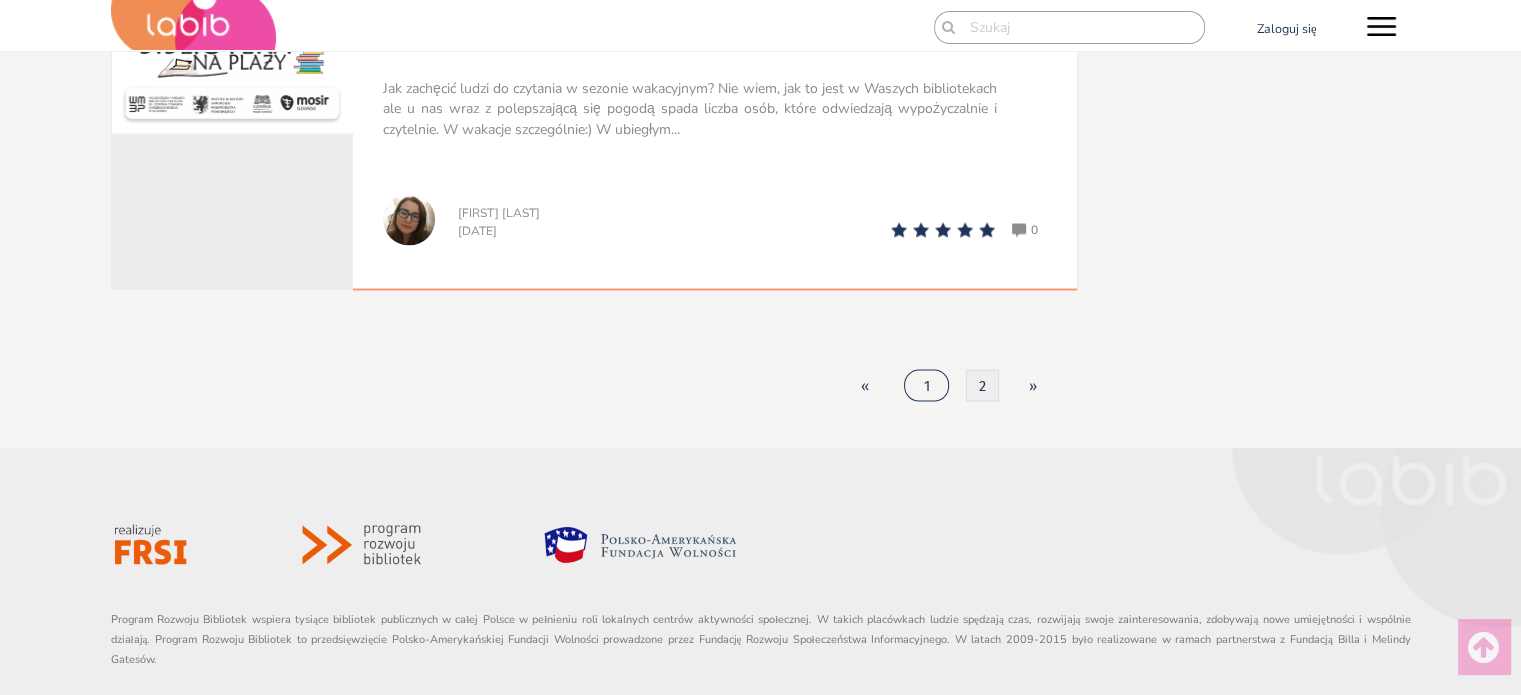 click on "2" at bounding box center (982, 385) 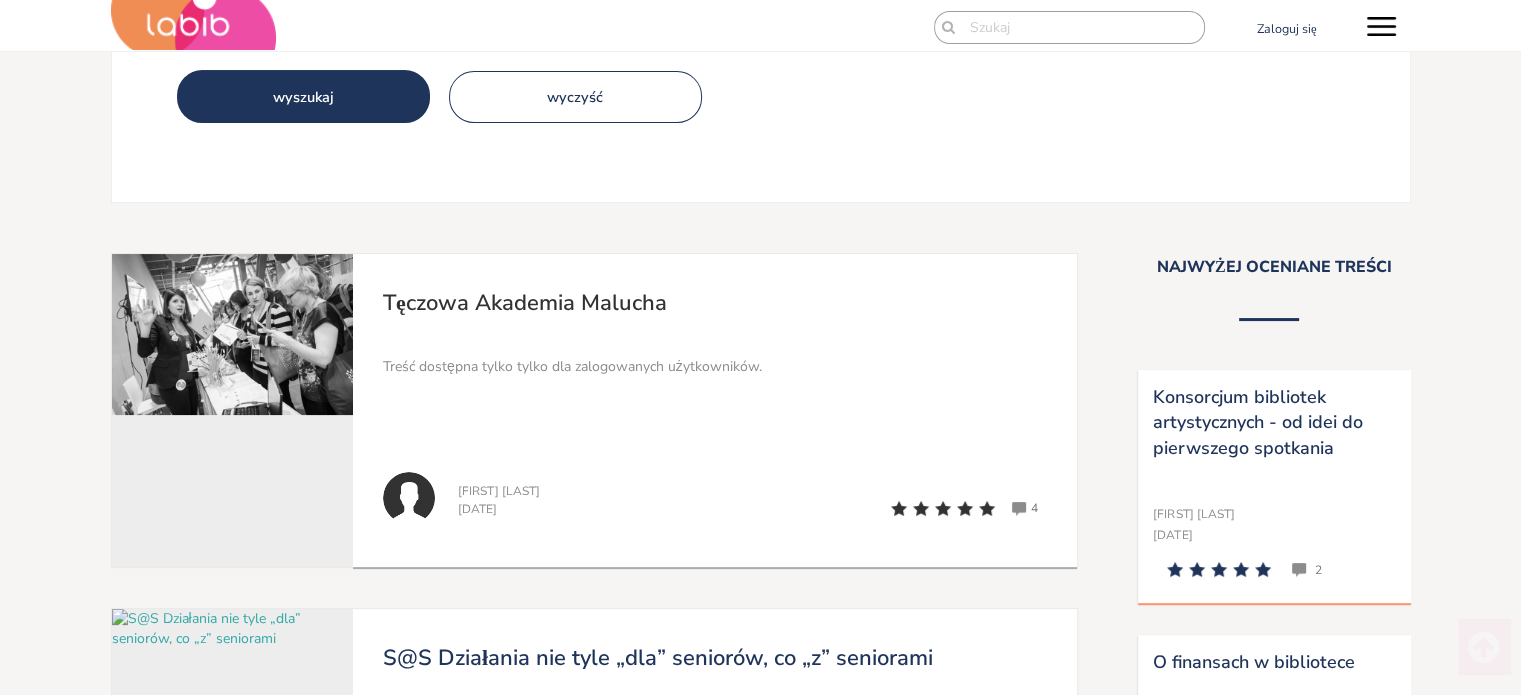 scroll, scrollTop: 0, scrollLeft: 0, axis: both 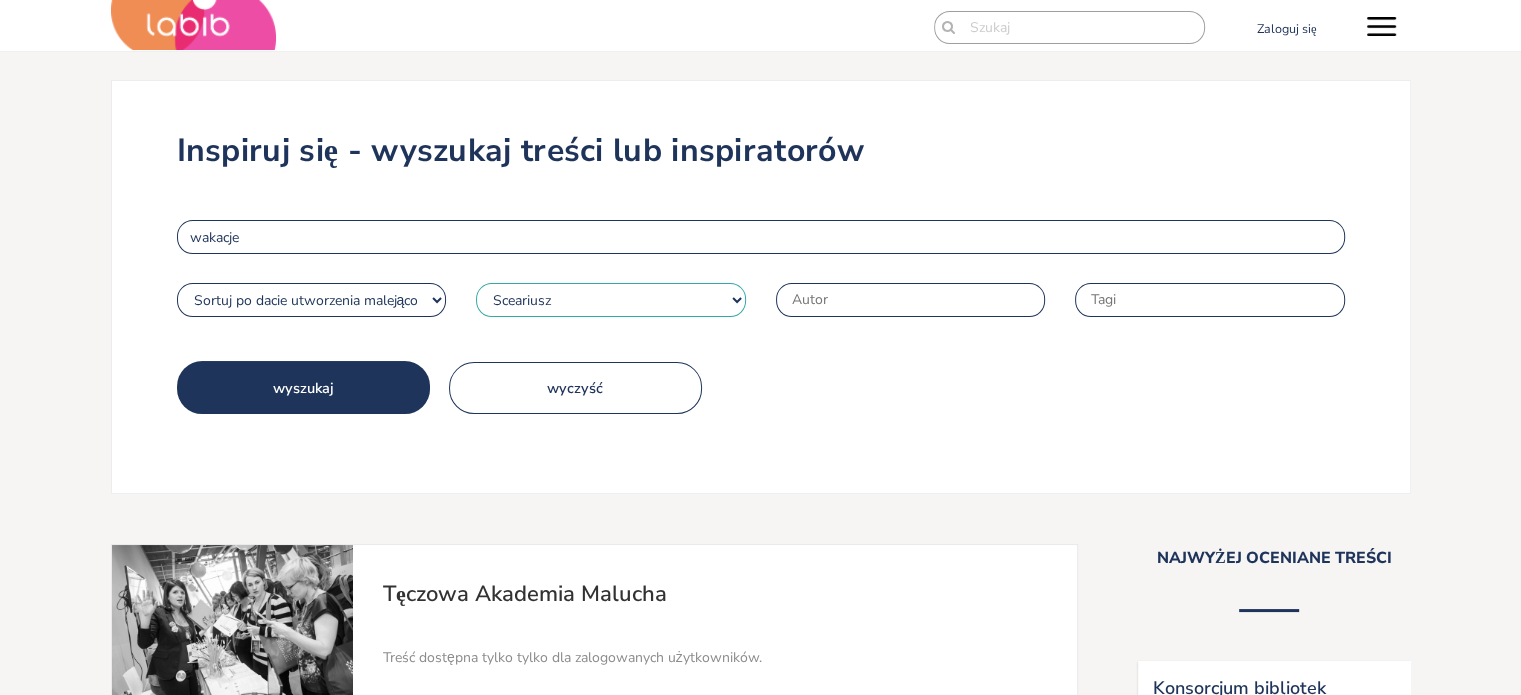 click on "Typ treści
Sceariusz
Artykuł" at bounding box center [611, 300] 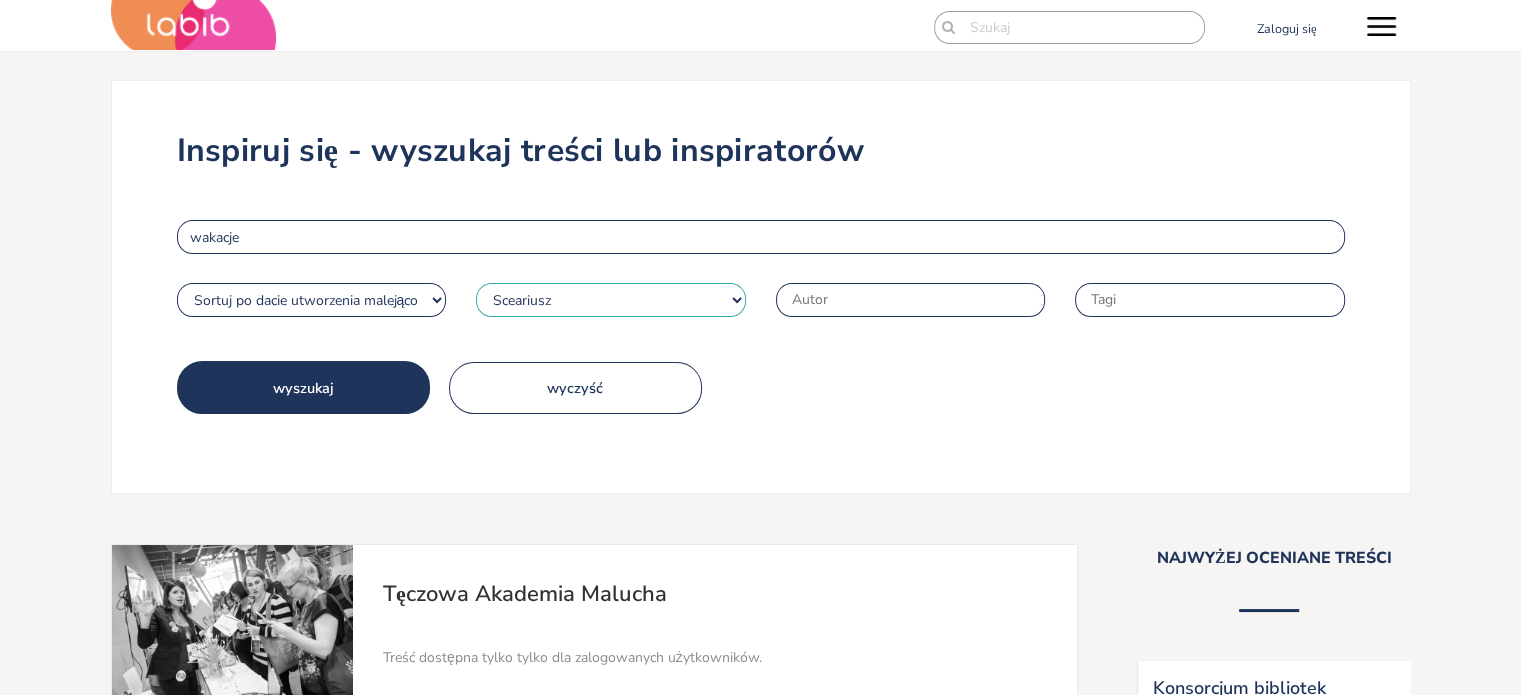 select on "Typ treści" 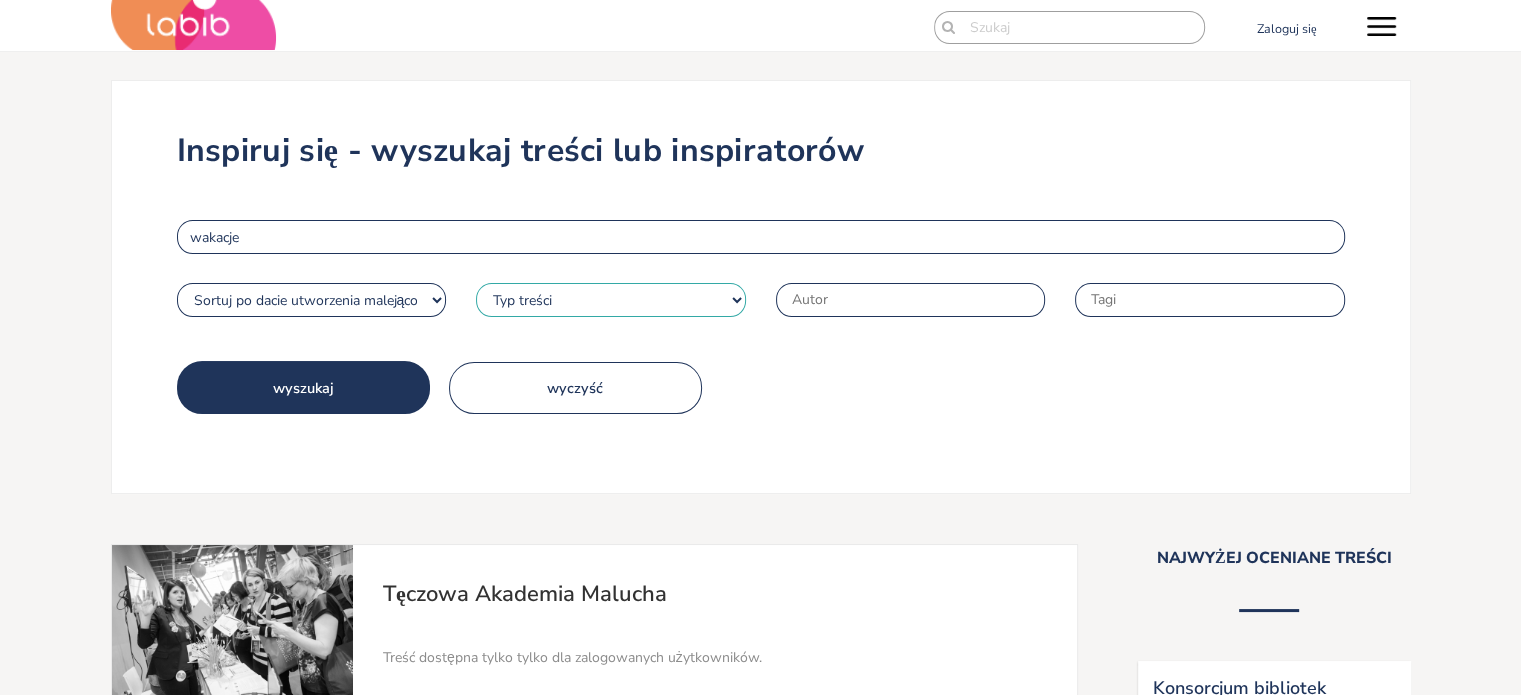 click on "Typ treści
Sceariusz
Artykuł" at bounding box center [611, 300] 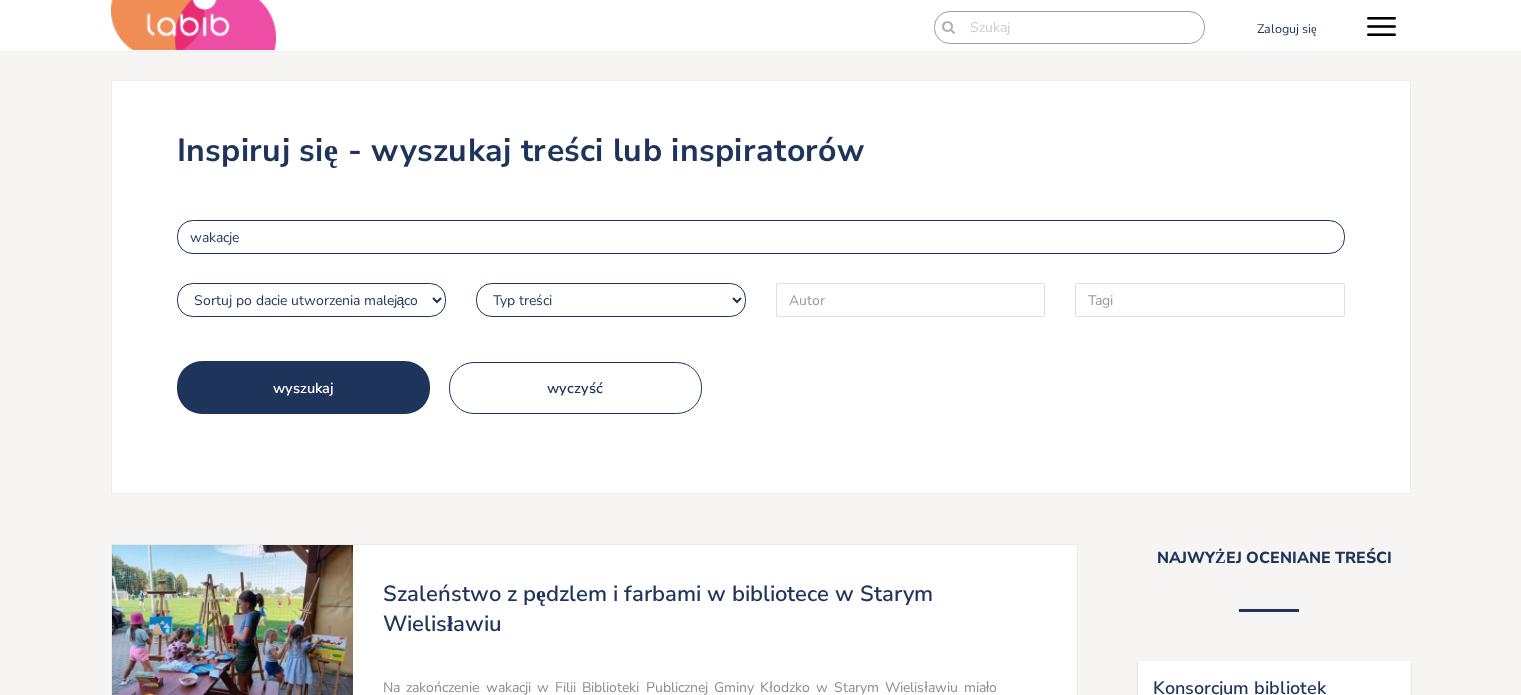 scroll, scrollTop: 0, scrollLeft: 0, axis: both 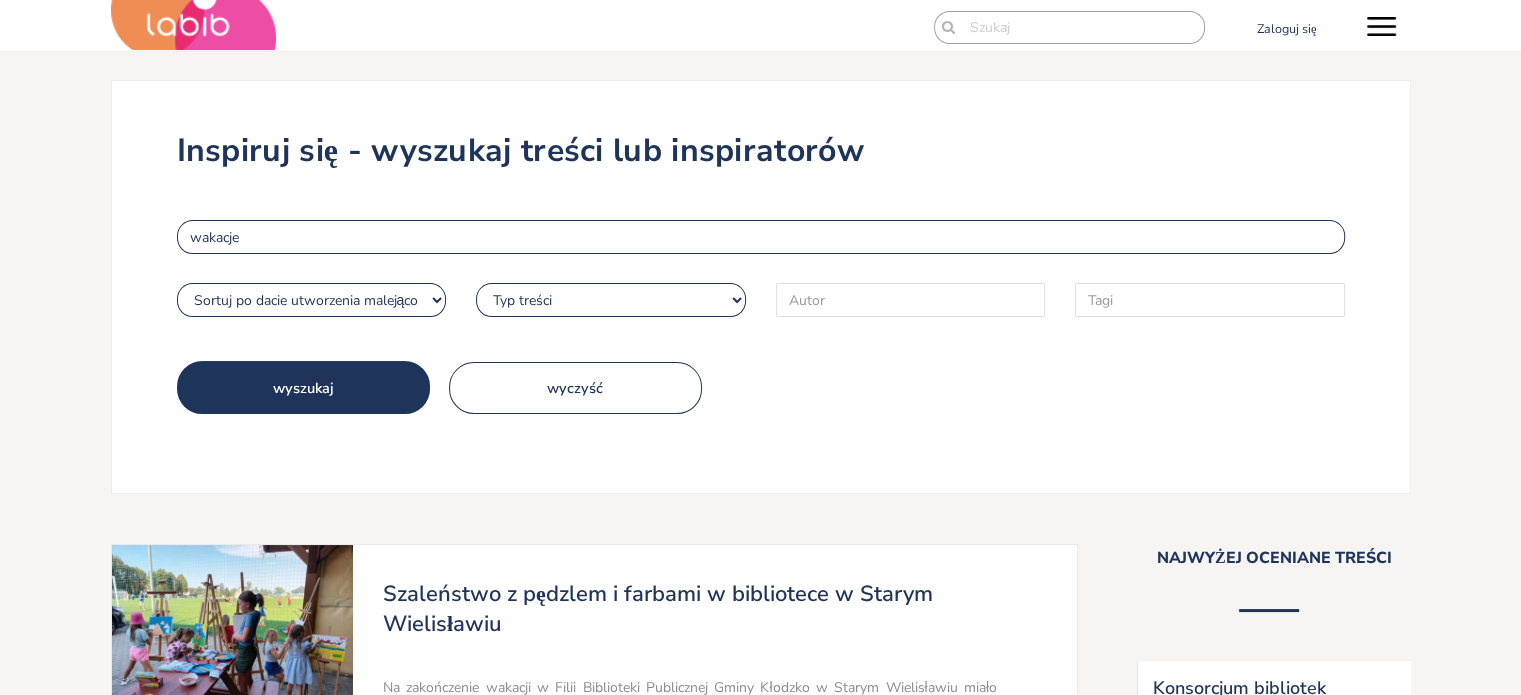 click on "Wyszukaj" at bounding box center [303, 387] 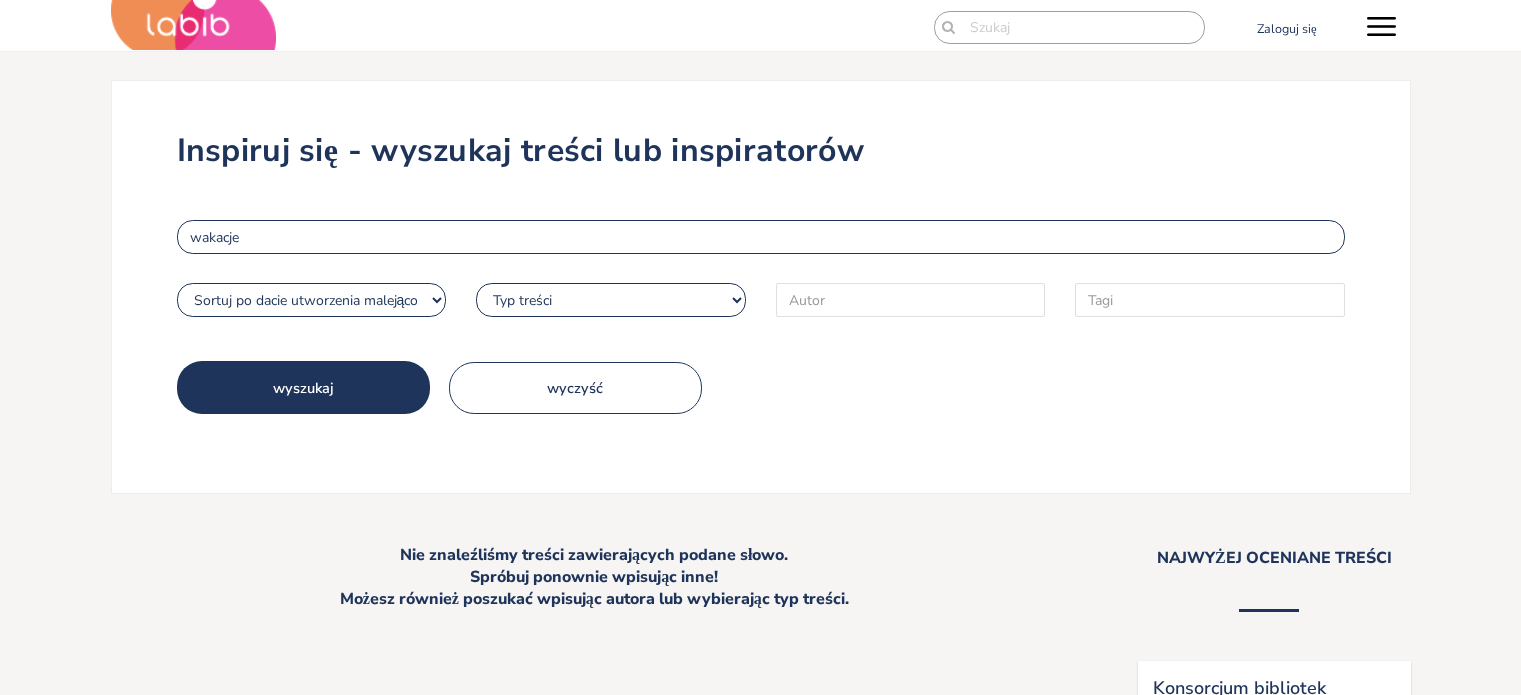 scroll, scrollTop: 0, scrollLeft: 0, axis: both 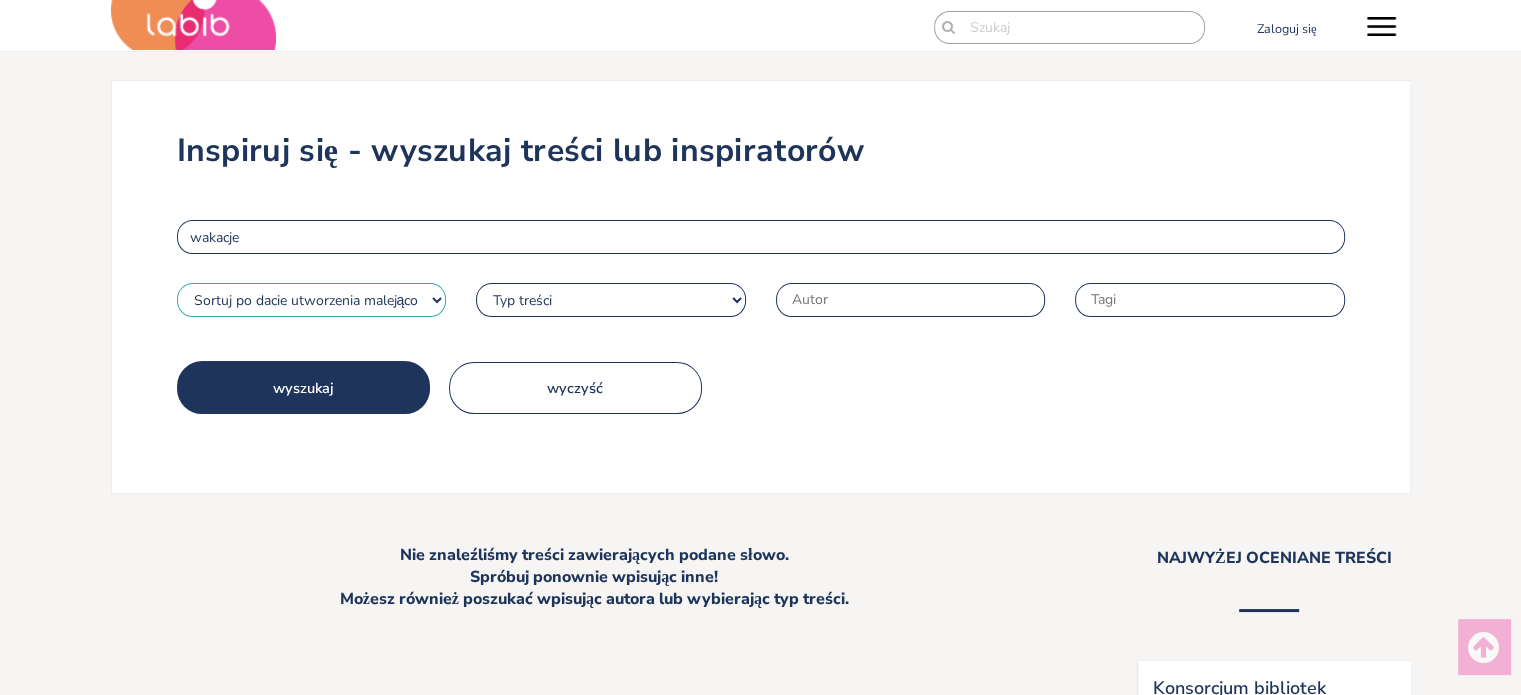 click on "Sortuj po dacie utworzenia malejąco
Sortuj po dacie utworzenia rosnąco
Sortuj po liczbie gwiazdek malejąco
Sortuj po liczbie gwiazdek rosnaco" at bounding box center (312, 300) 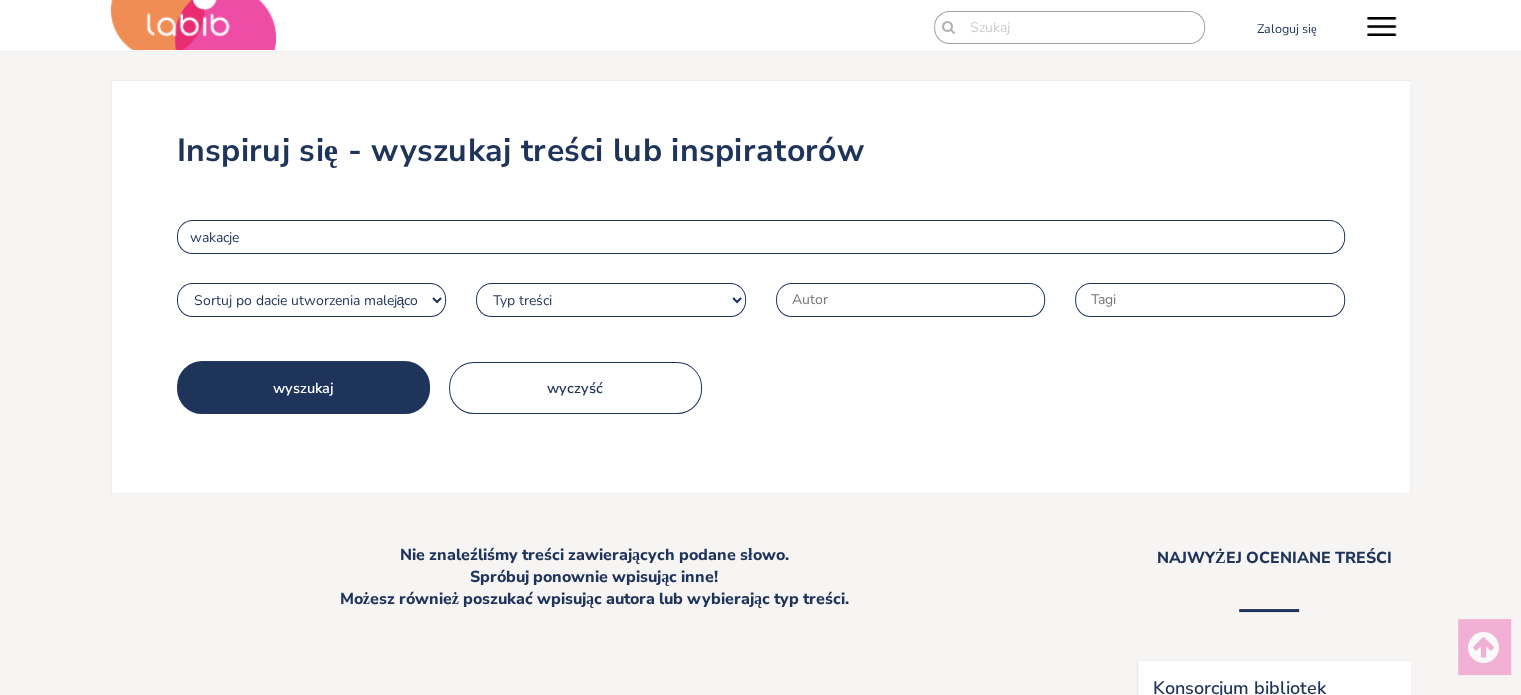 click on "Inspiruj się - wyszukaj treści lub inspiratorów" at bounding box center (761, 175) 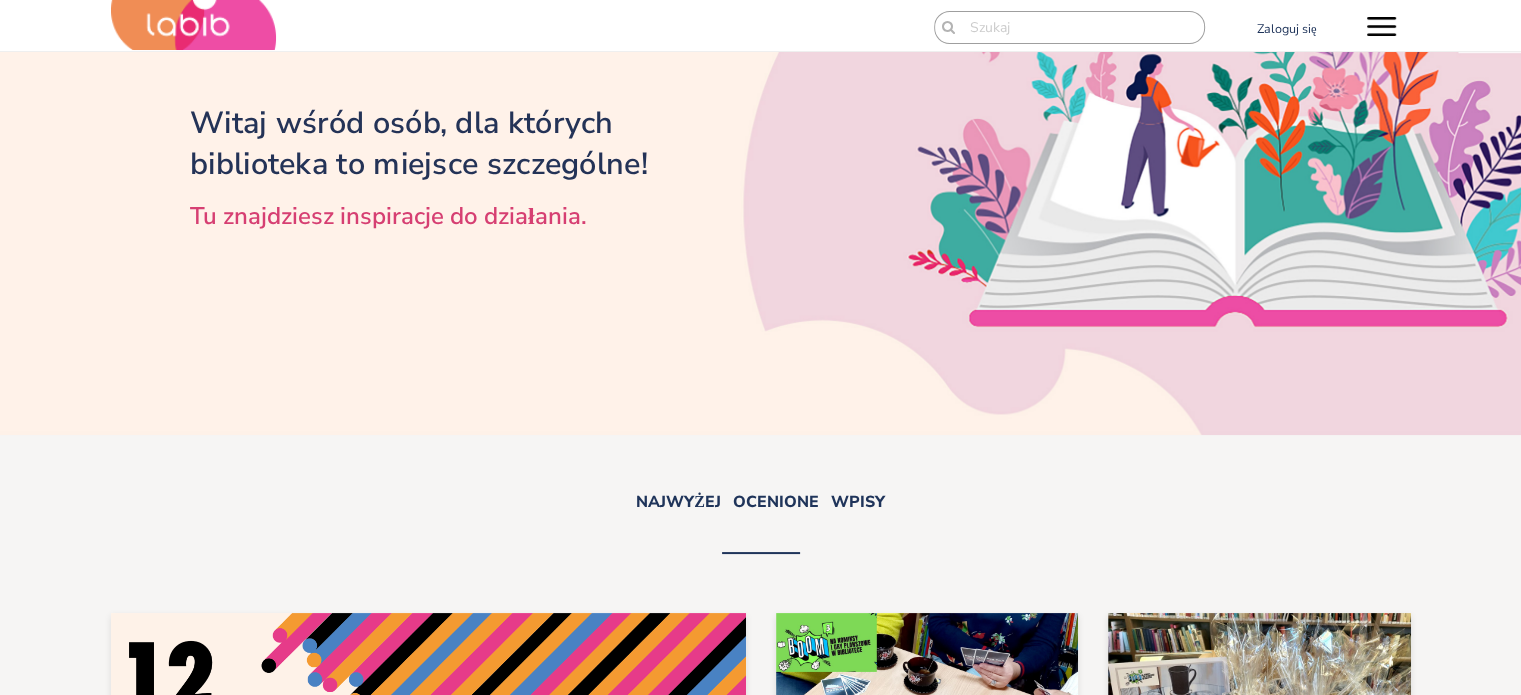 scroll, scrollTop: 0, scrollLeft: 0, axis: both 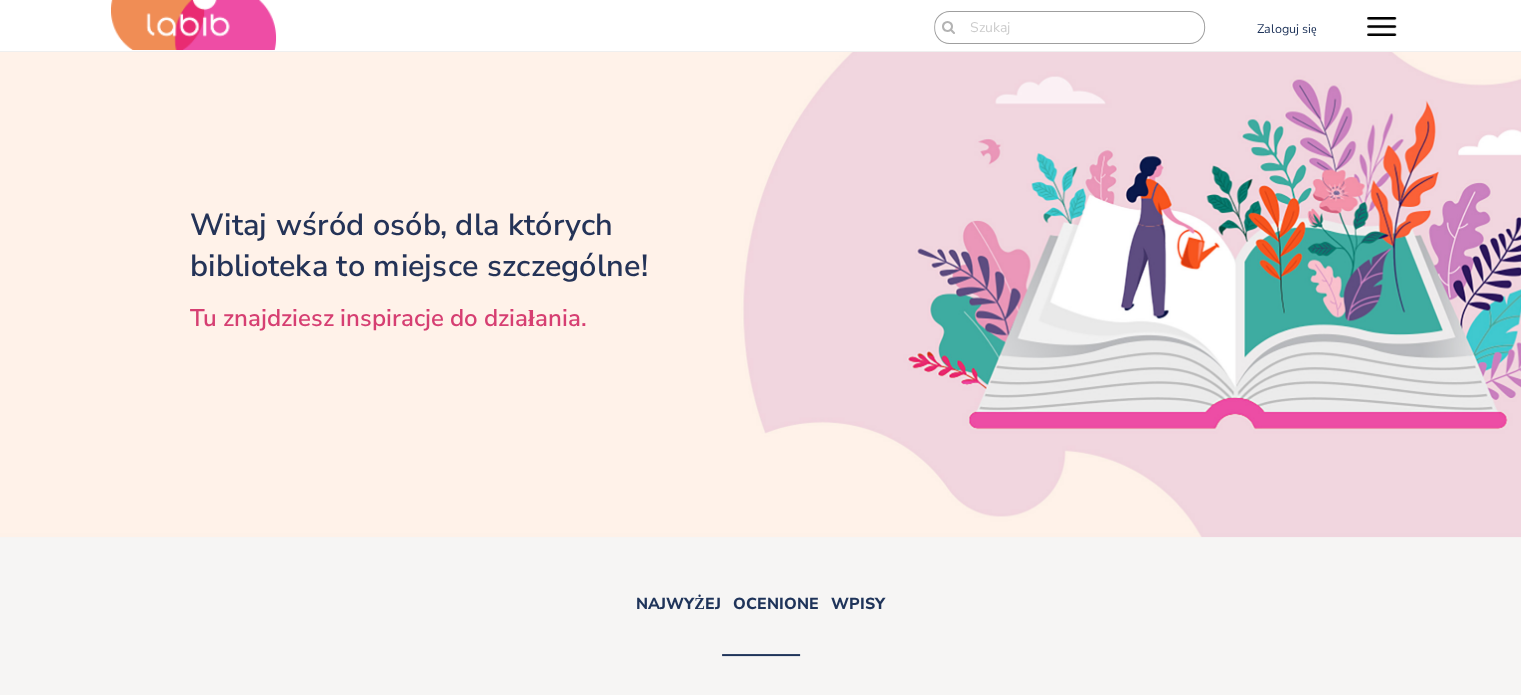 click at bounding box center (1381, 26) 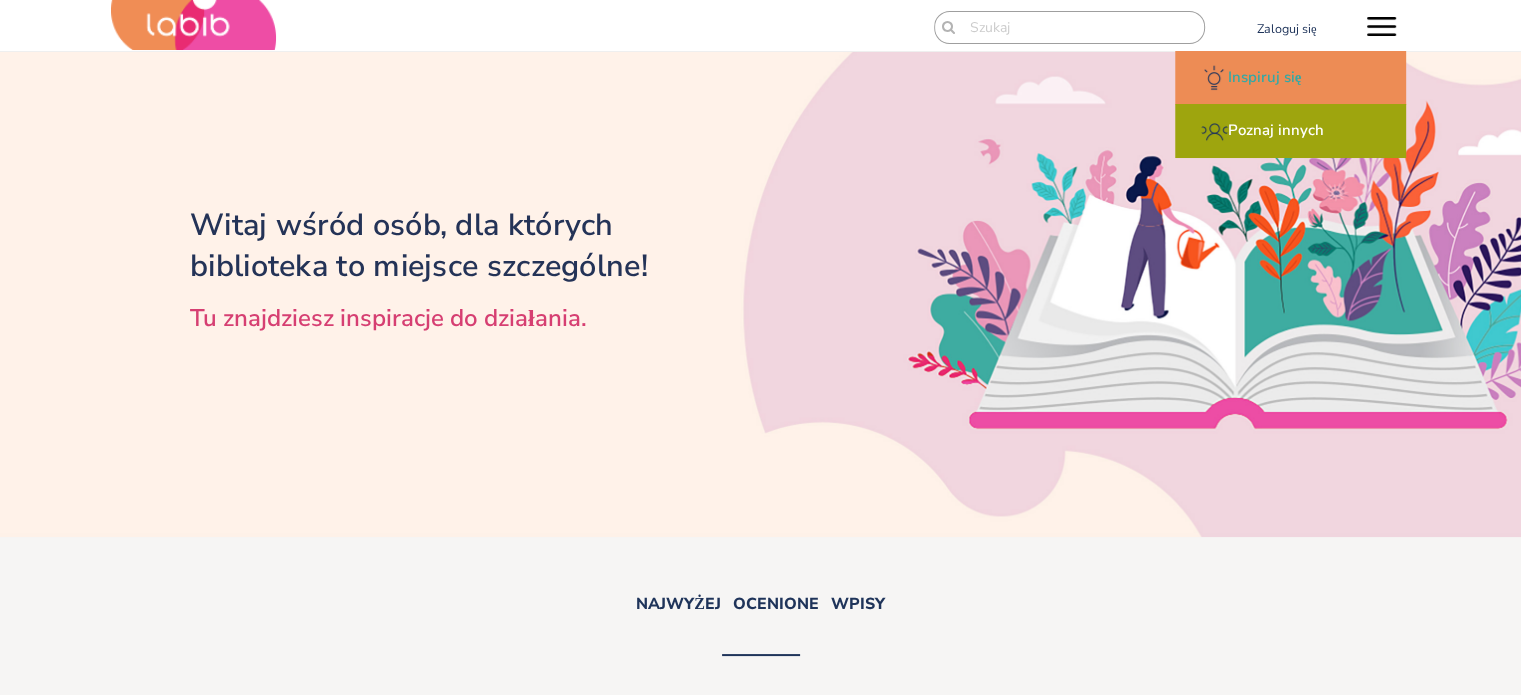 click on "Inspiruj się" at bounding box center (1290, 78) 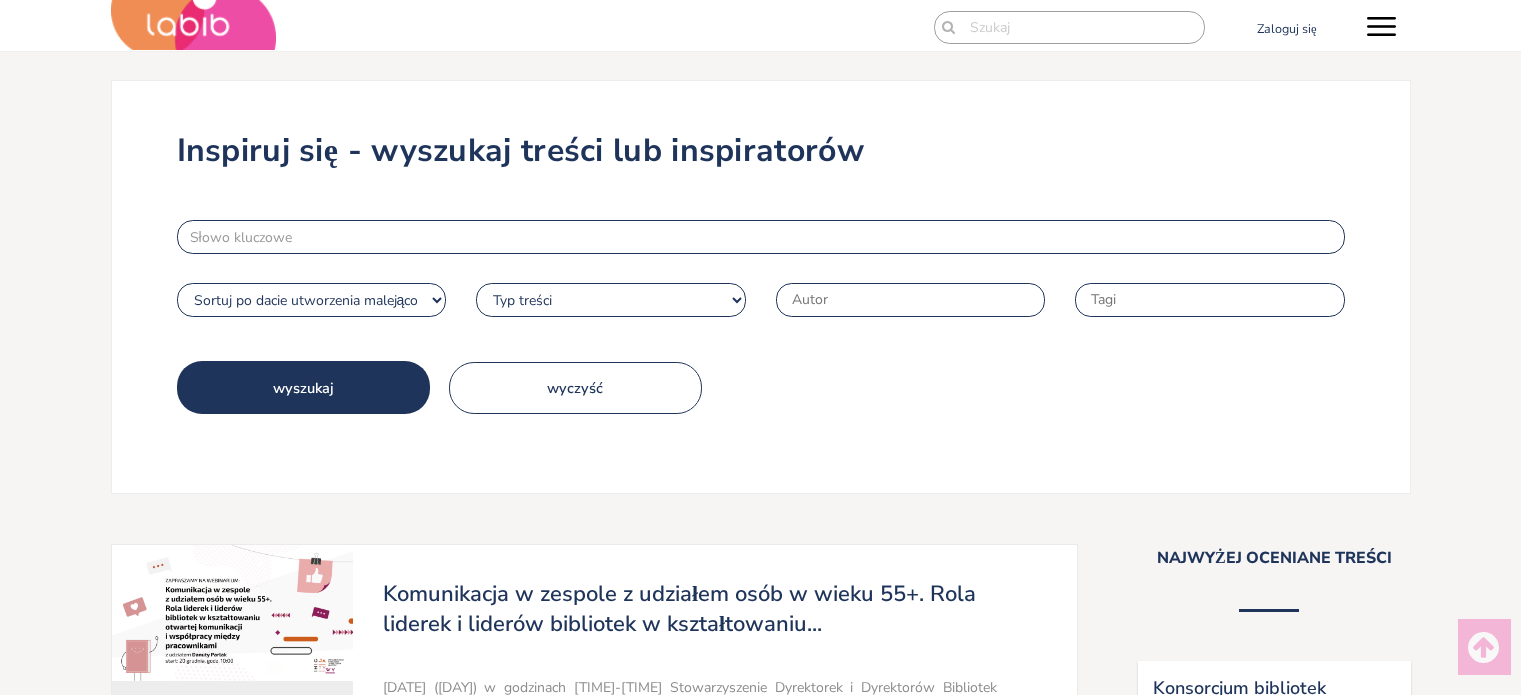 scroll, scrollTop: 0, scrollLeft: 0, axis: both 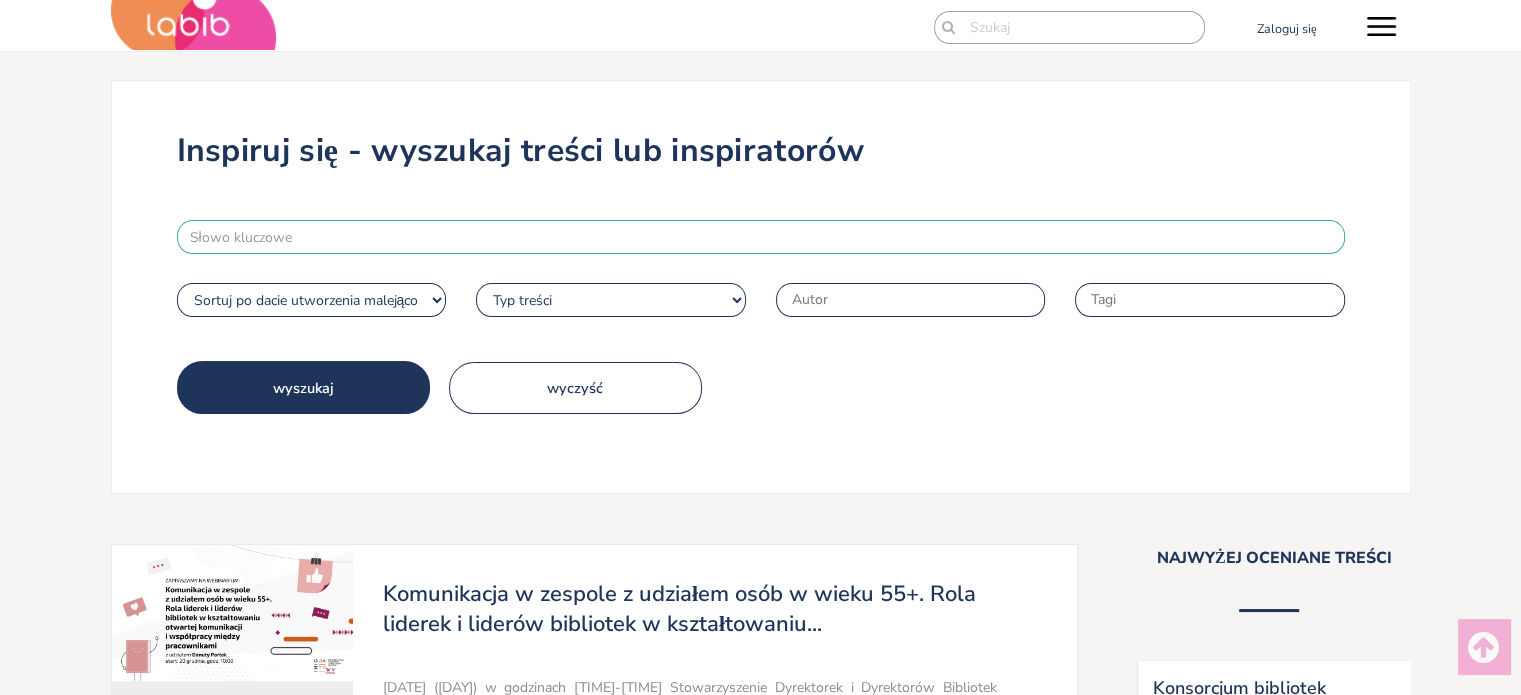 click at bounding box center (761, 237) 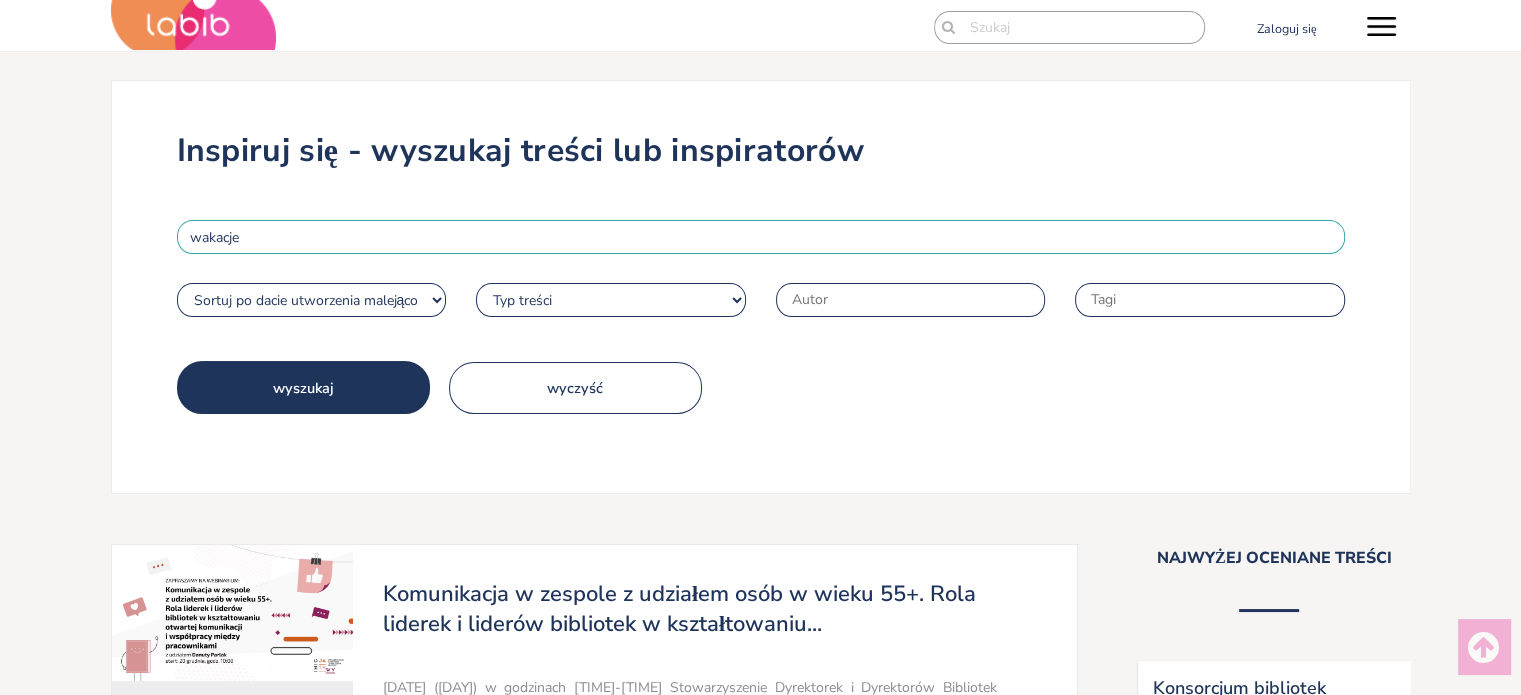 type on "wakacje" 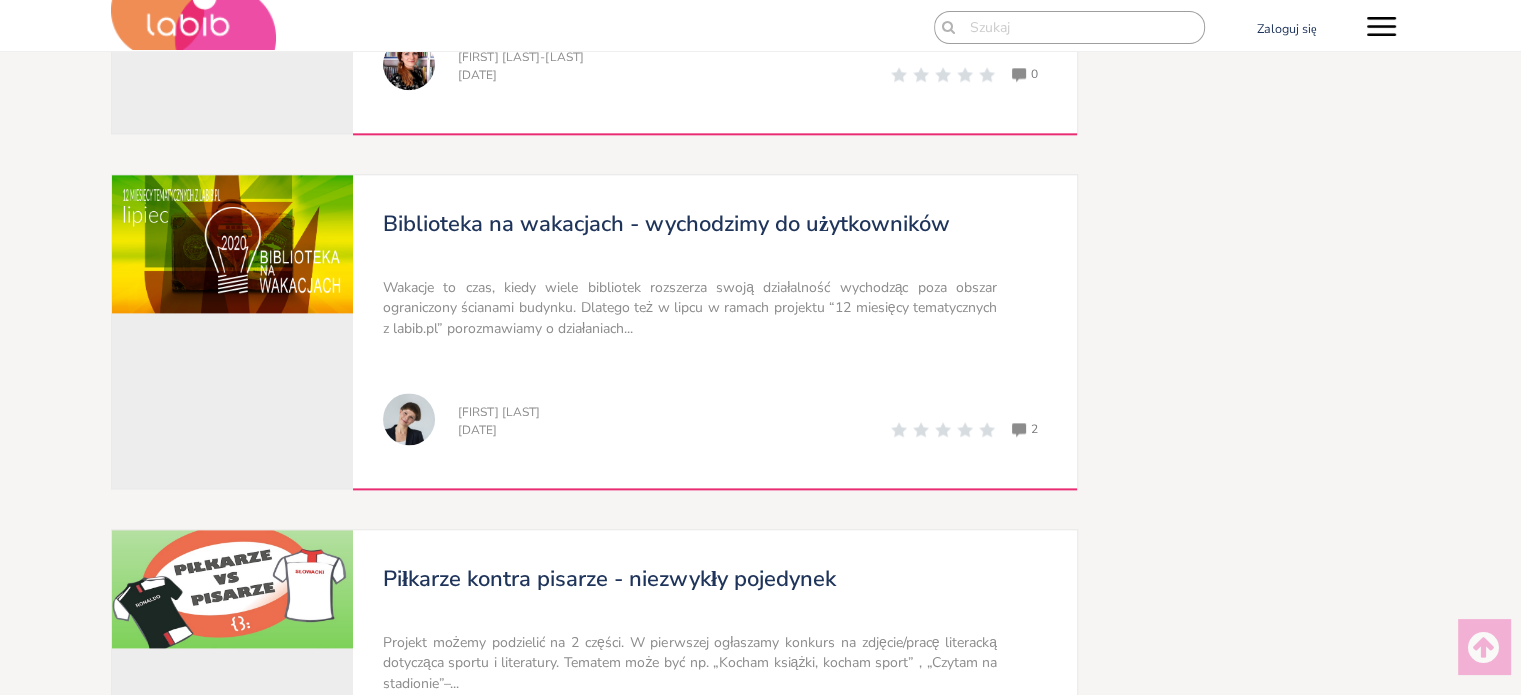 scroll, scrollTop: 2502, scrollLeft: 0, axis: vertical 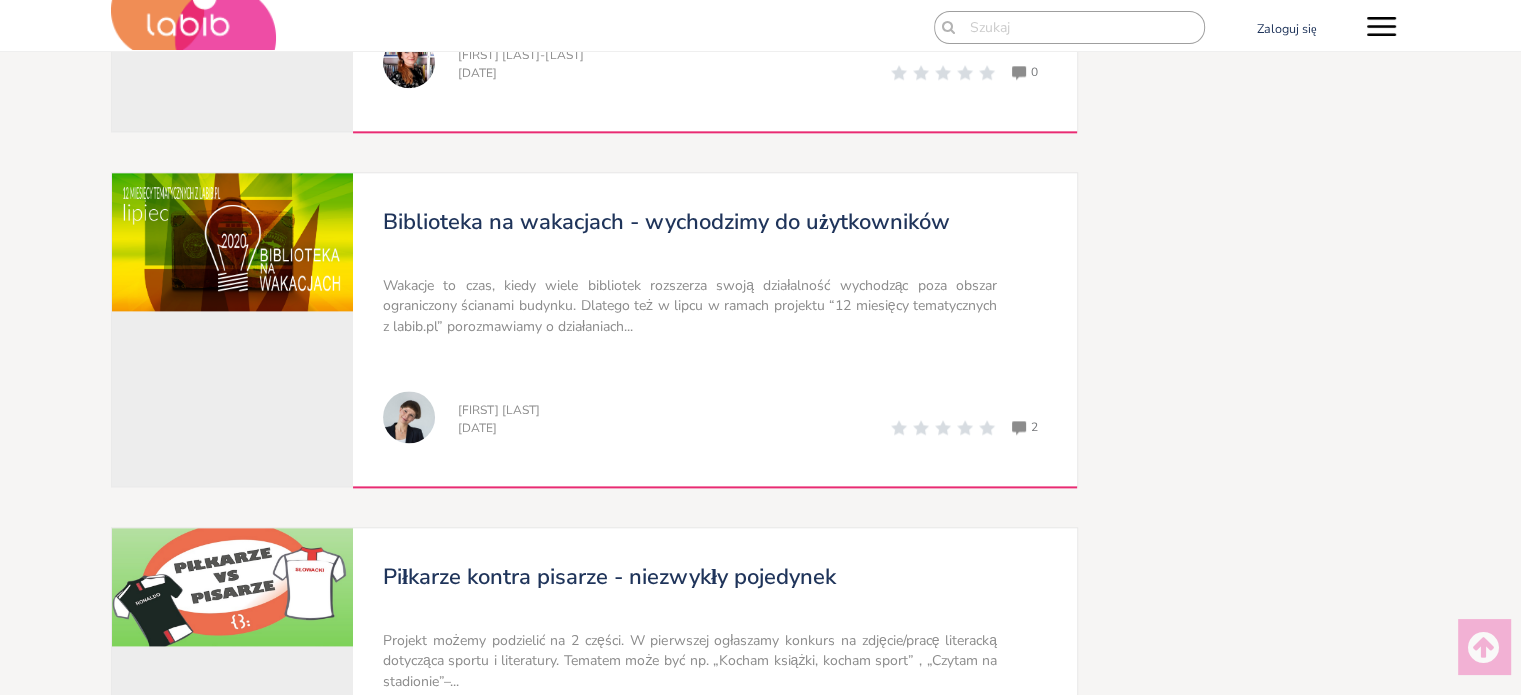 click on "Wakacje to czas, kiedy wiele bibliotek rozszerza swoją działalność wychodząc poza obszar ograniczony ścianami budynku. Dlatego też w lipcu w ramach projektu “12 miesięcy tematycznych z labib.pl” porozmawiamy o działaniach..." at bounding box center (690, 306) 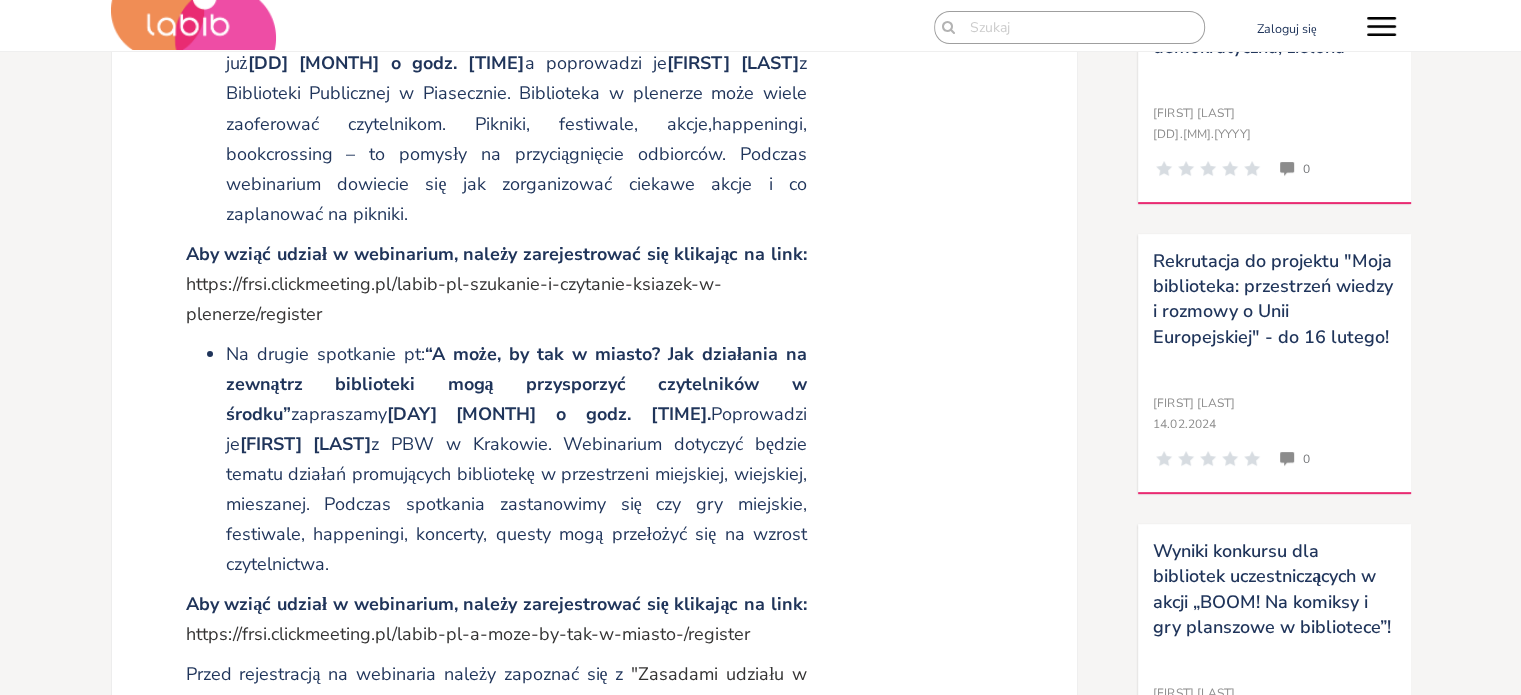 scroll, scrollTop: 562, scrollLeft: 0, axis: vertical 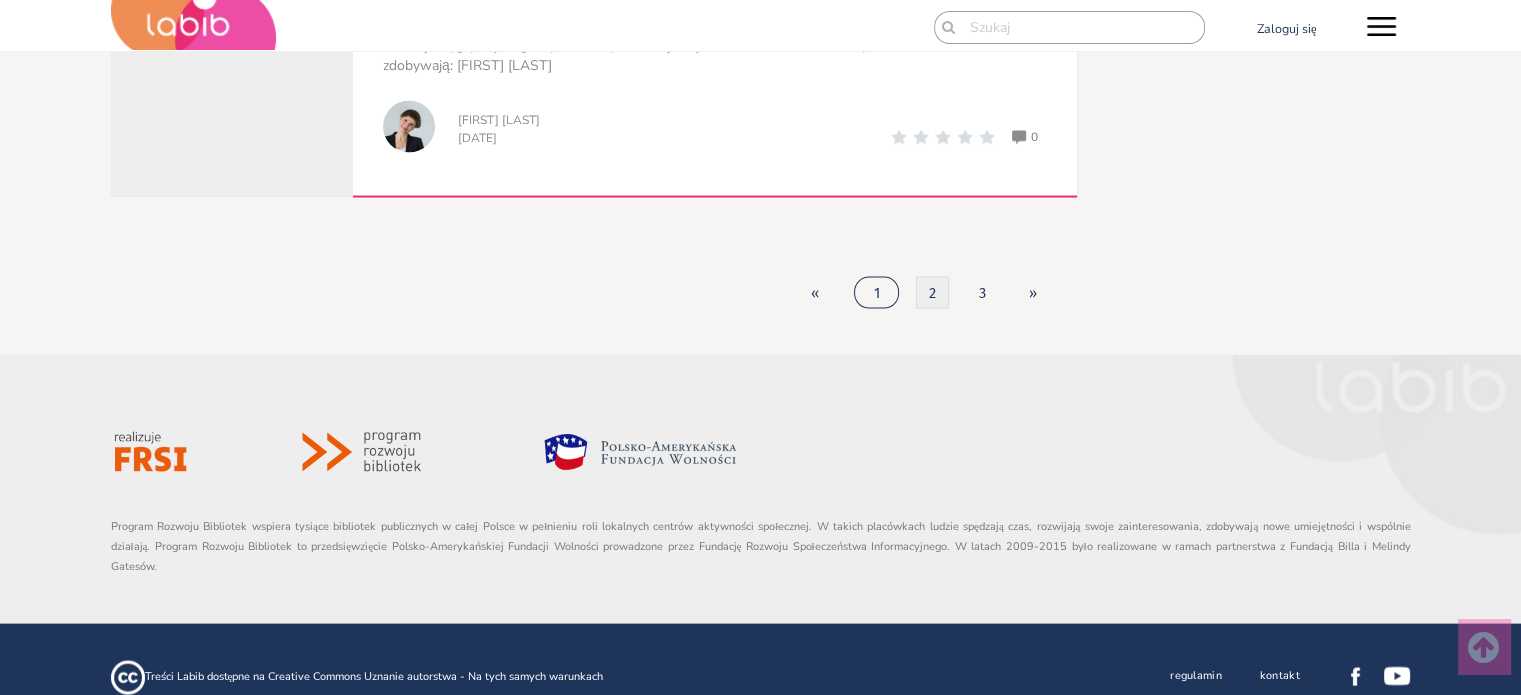 click on "2" at bounding box center (932, 293) 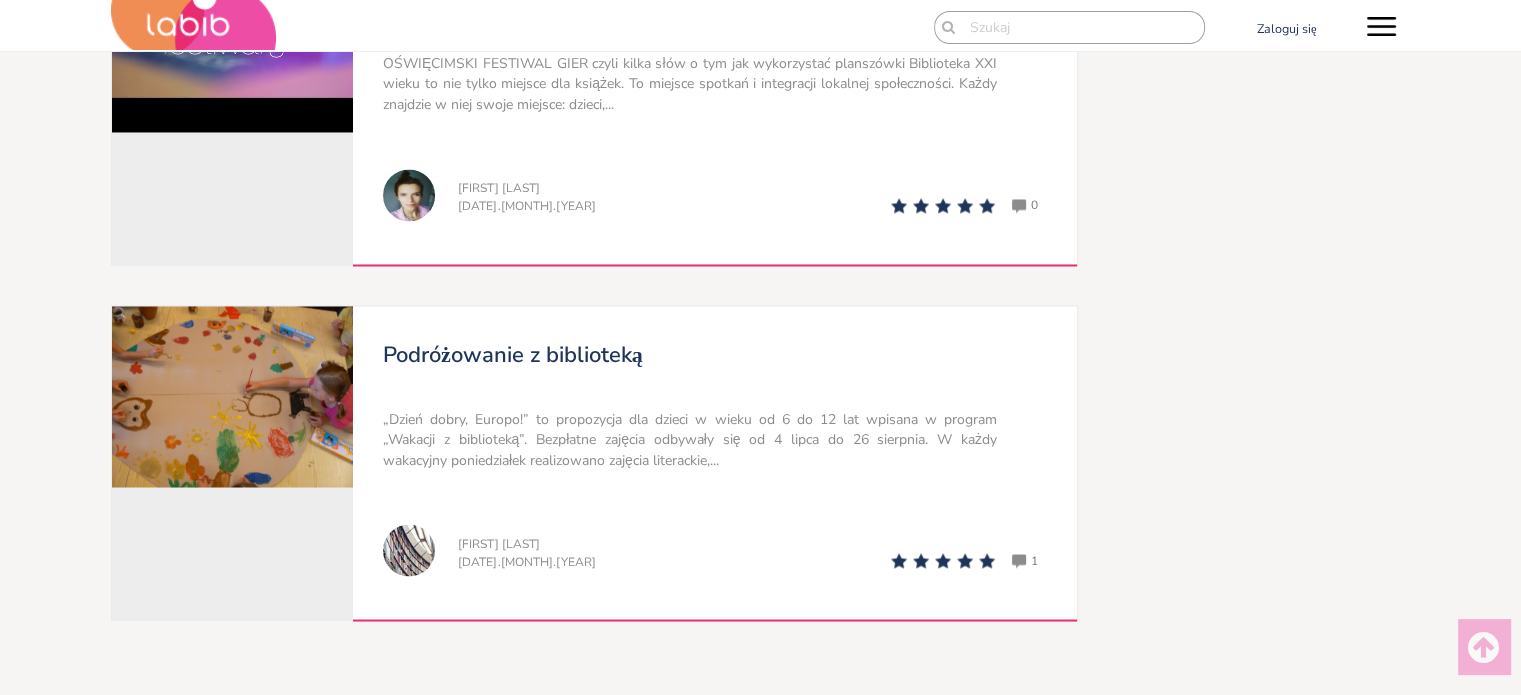 scroll, scrollTop: 3435, scrollLeft: 0, axis: vertical 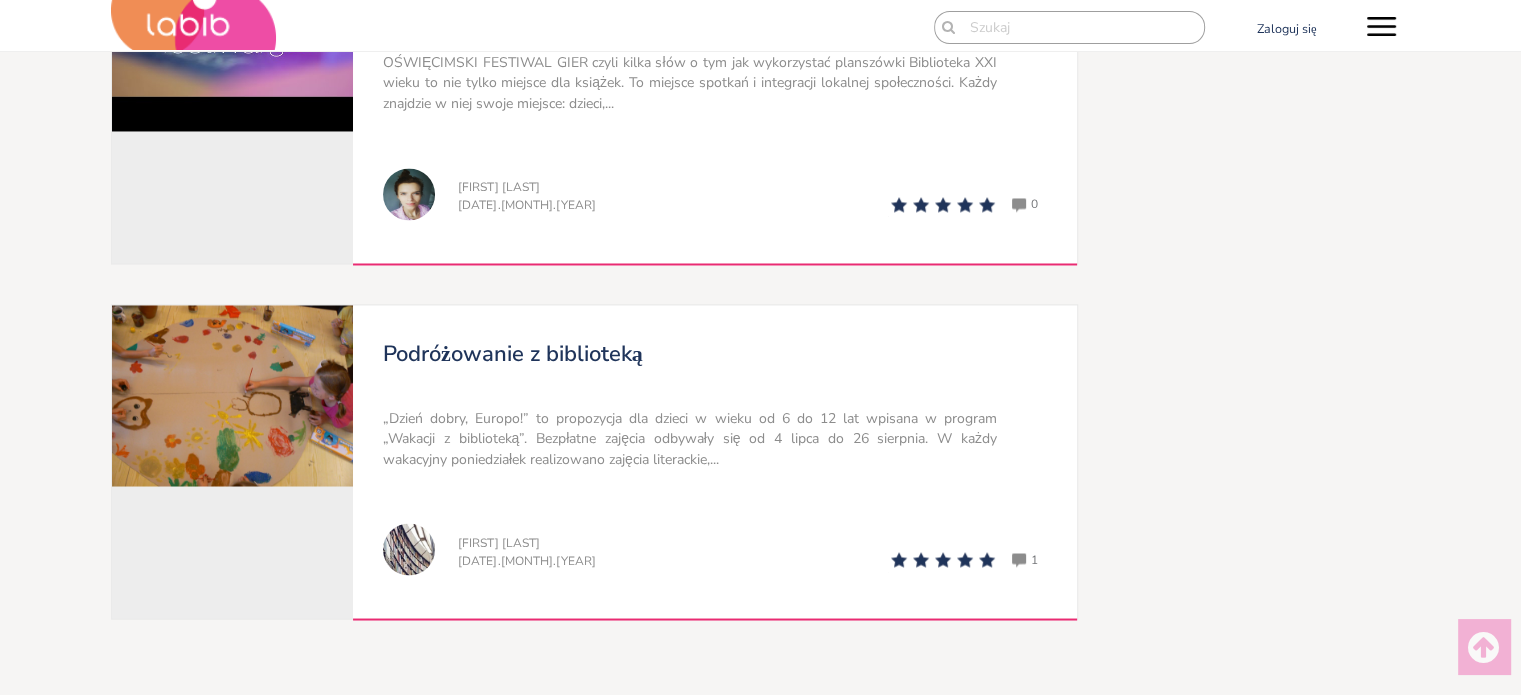 click on "„Dzień dobry, Europo!” to propozycja dla dzieci w wieku od 6 do 12 lat wpisana w program „Wakacji z biblioteką”. Bezpłatne zajęcia odbywały się od 4 lipca do 26 sierpnia. W każdy wakacyjny poniedziałek realizowano zajęcia literackie,..." at bounding box center [690, 438] 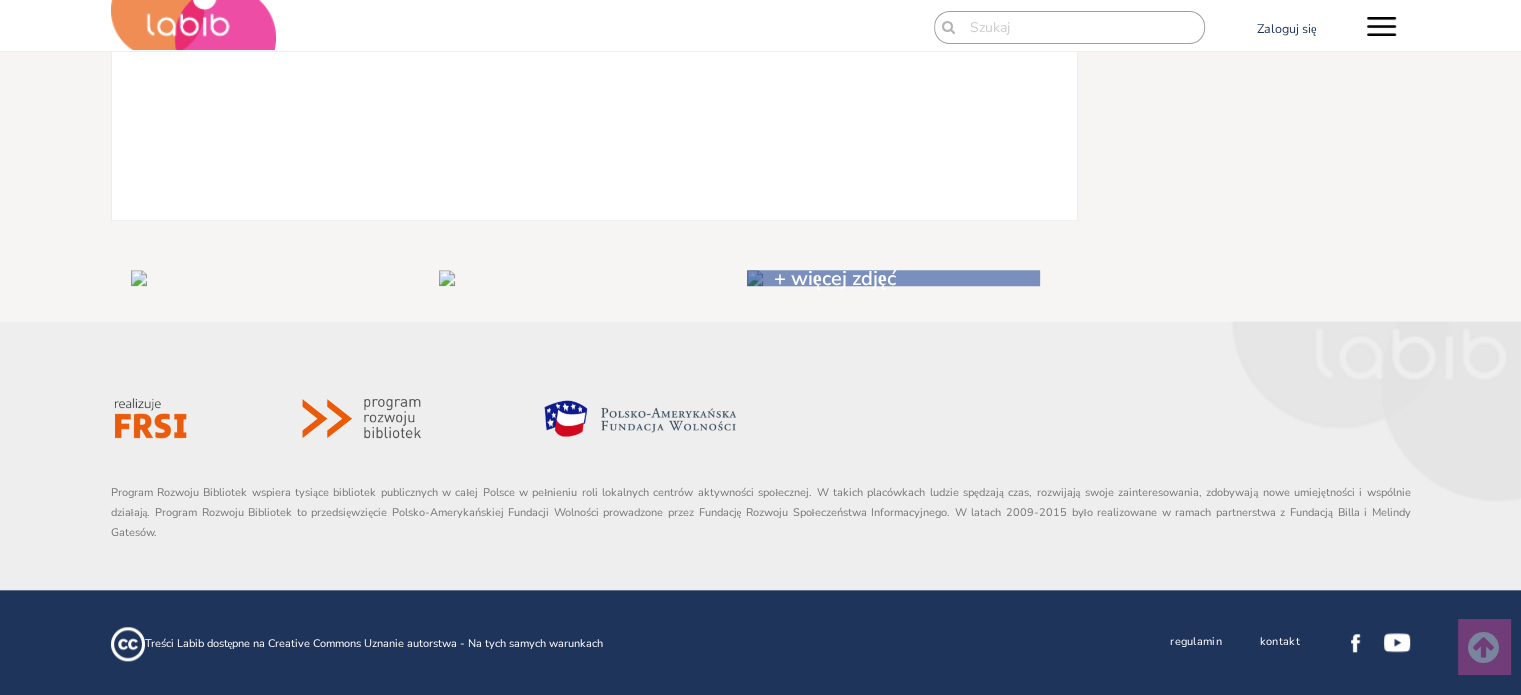 scroll, scrollTop: 1715, scrollLeft: 0, axis: vertical 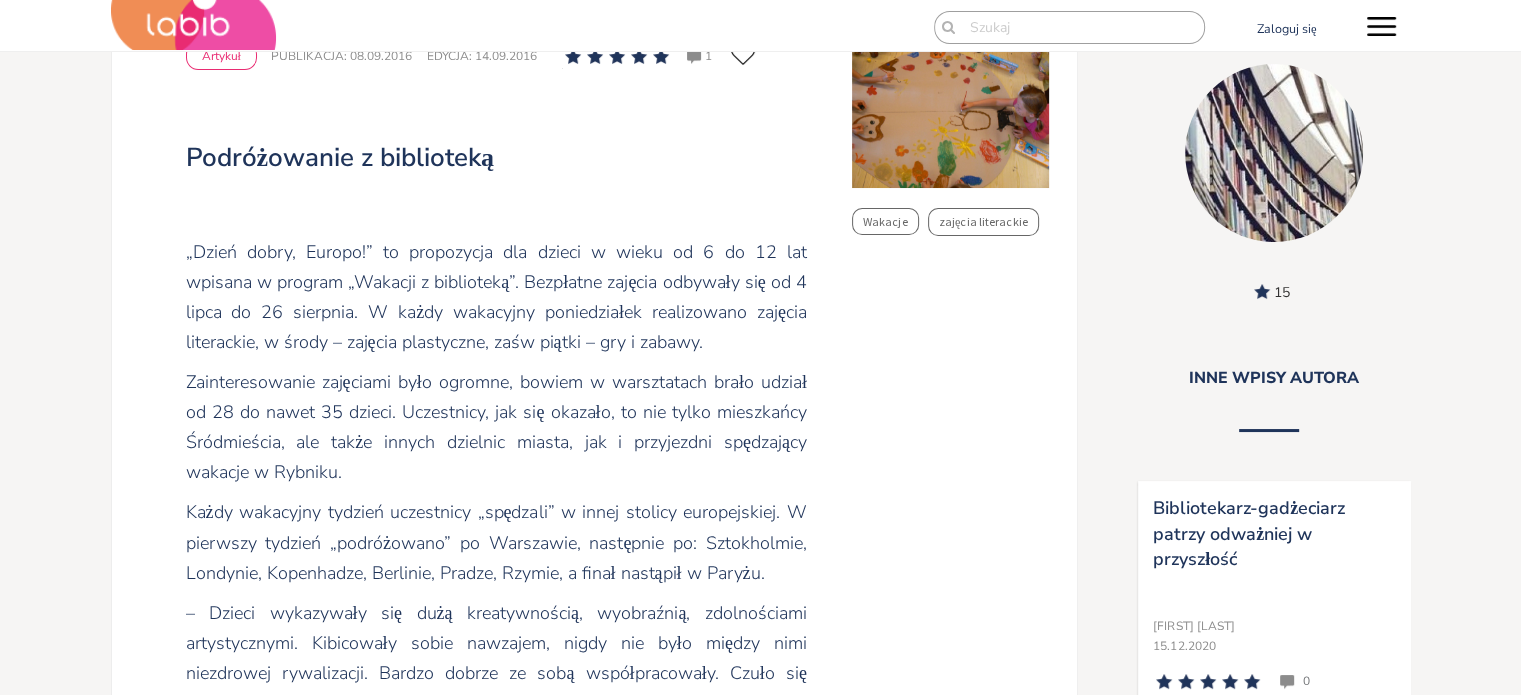 click on "Bibliotekarz-gadżeciarz patrzy odważniej w przyszłość" at bounding box center (1249, 533) 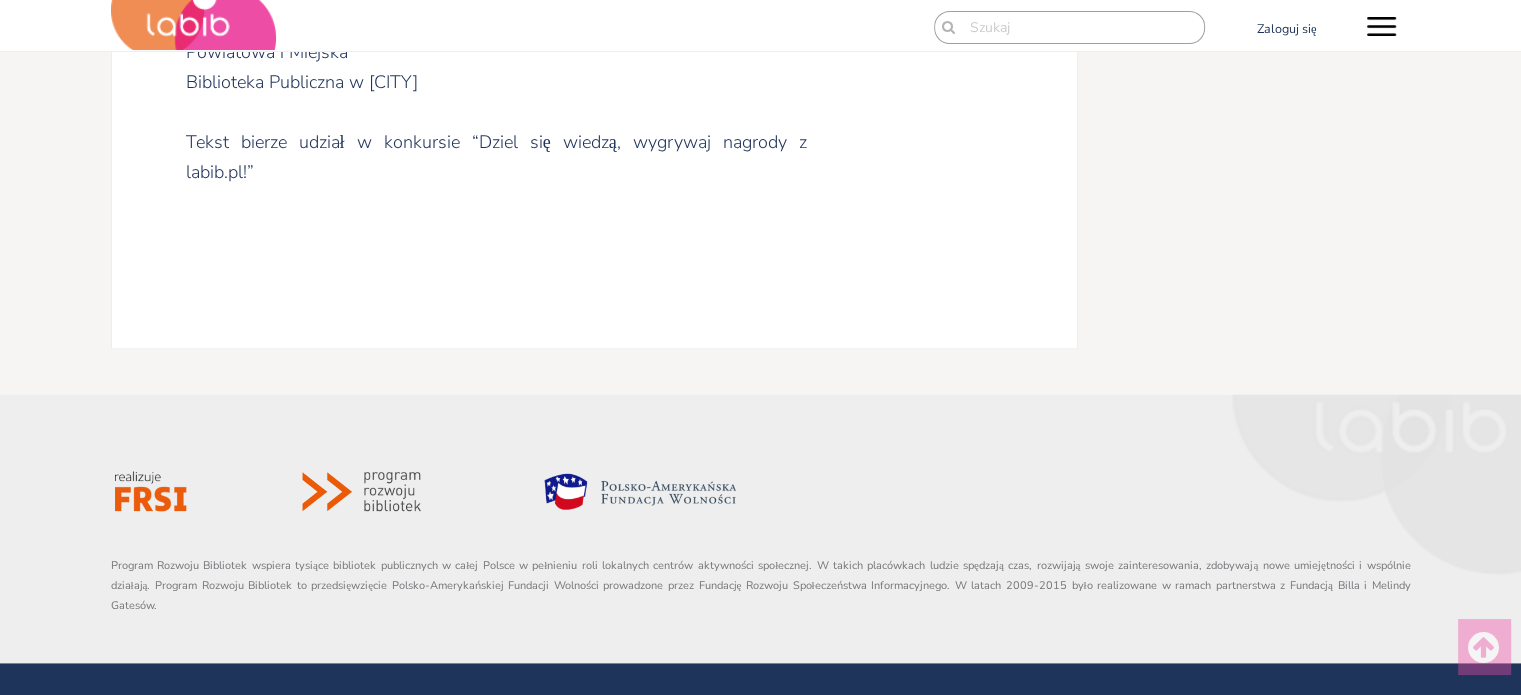 scroll, scrollTop: 2392, scrollLeft: 0, axis: vertical 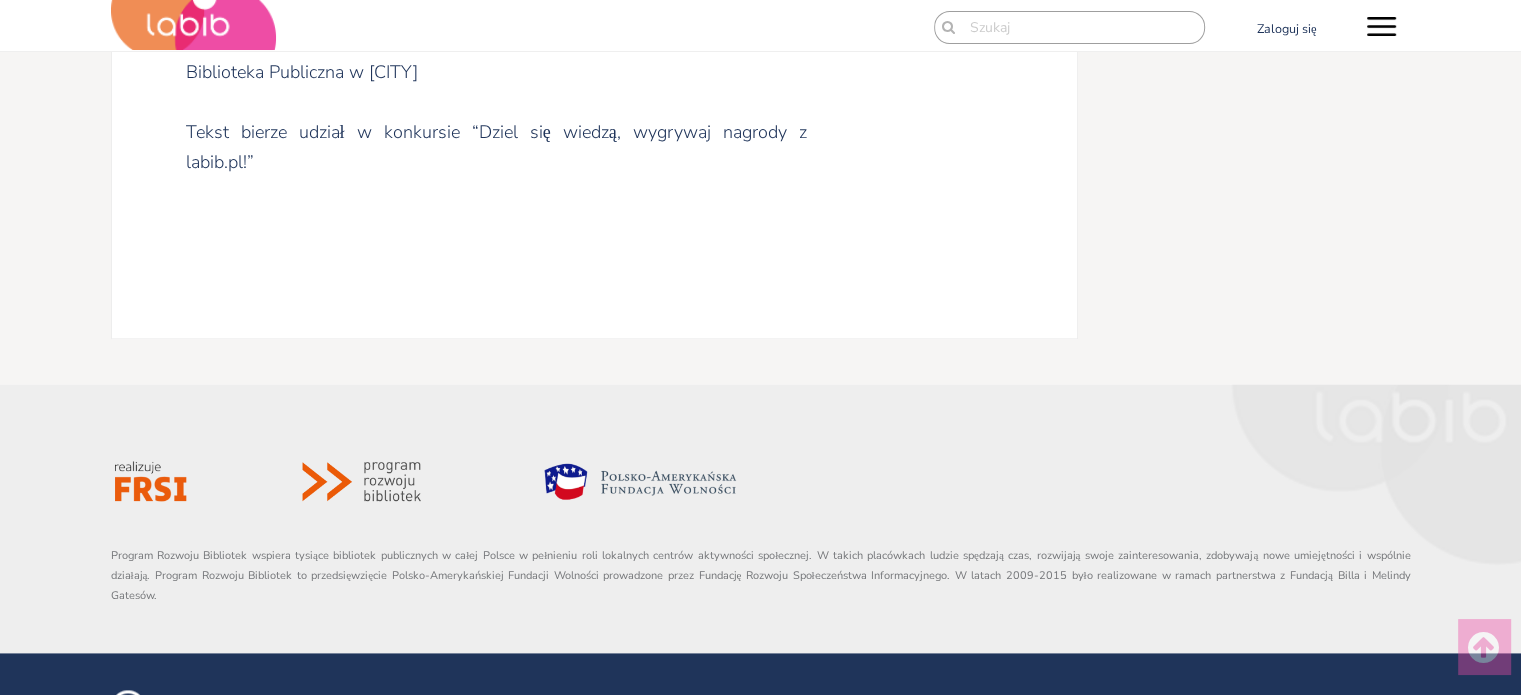 click at bounding box center (194, 25) 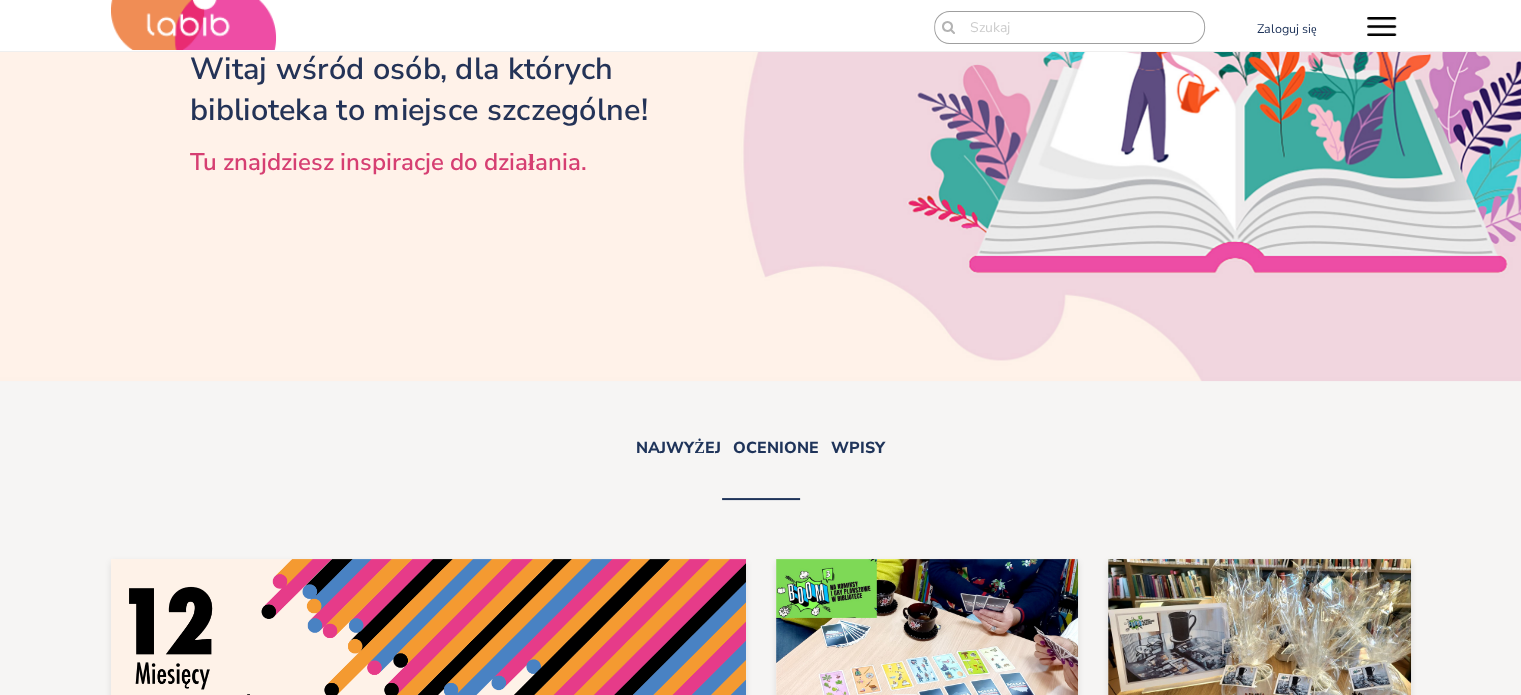 scroll, scrollTop: 0, scrollLeft: 0, axis: both 